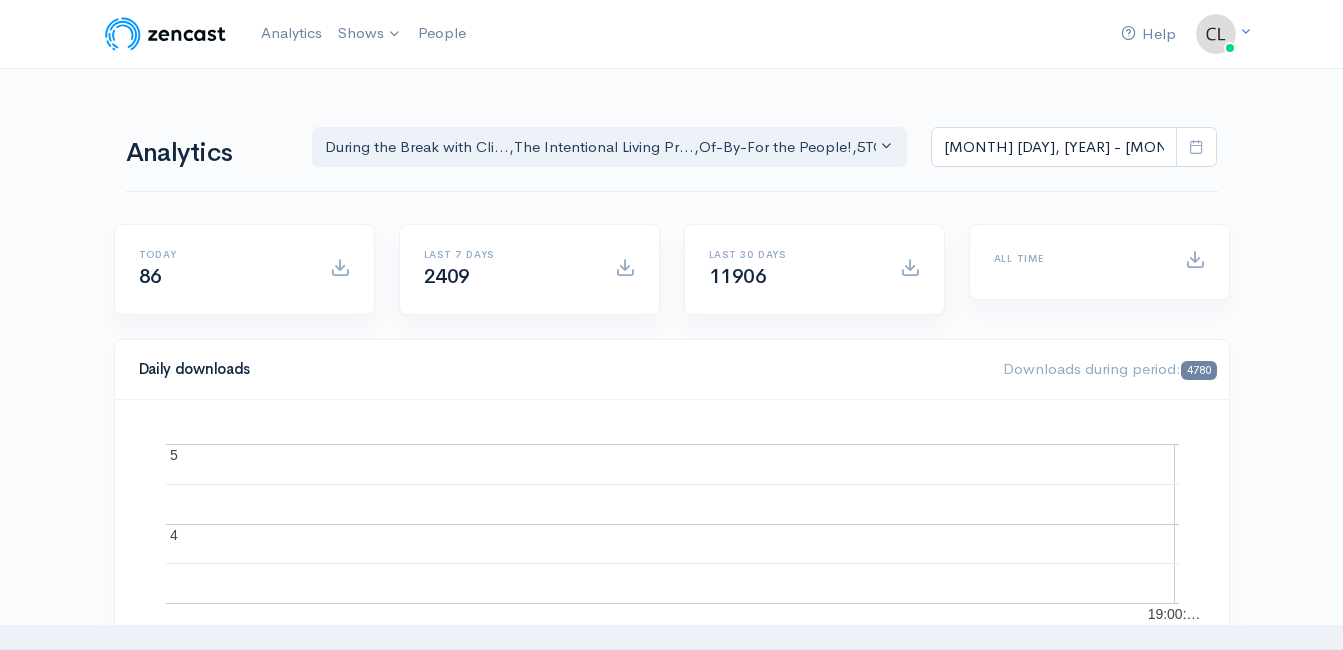 scroll, scrollTop: 0, scrollLeft: 0, axis: both 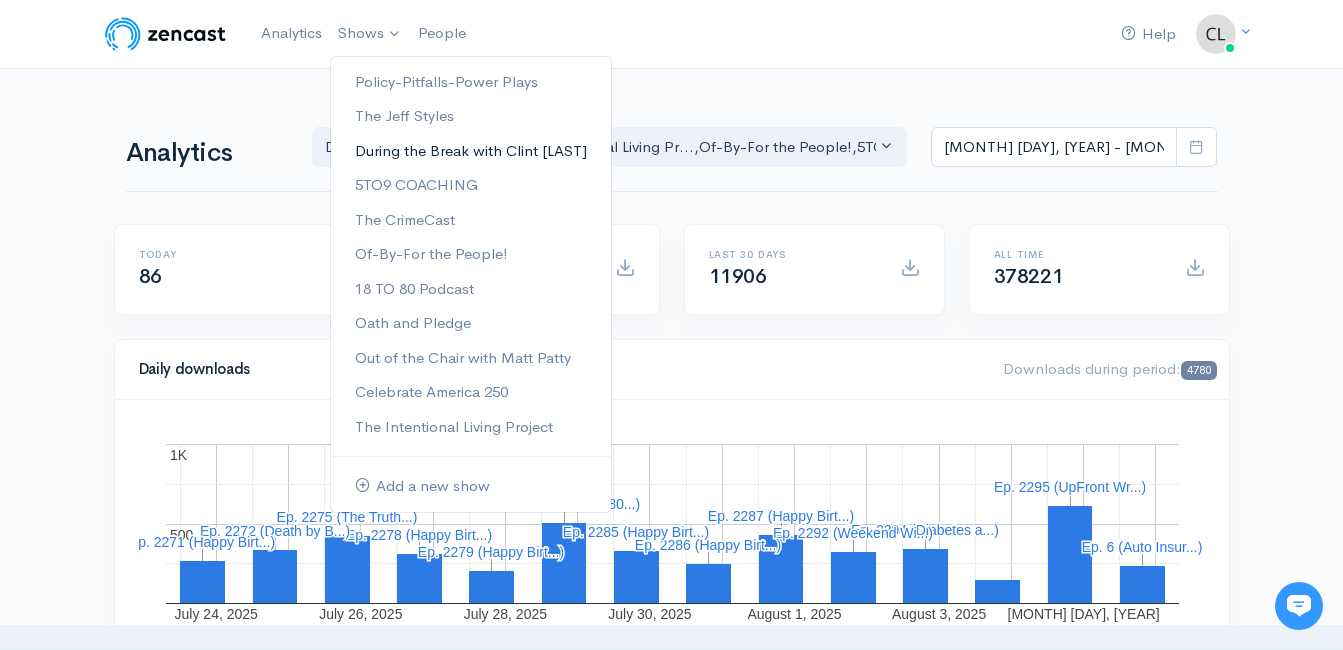 click on "During the Break with [FIRST] [LAST]" at bounding box center (471, 151) 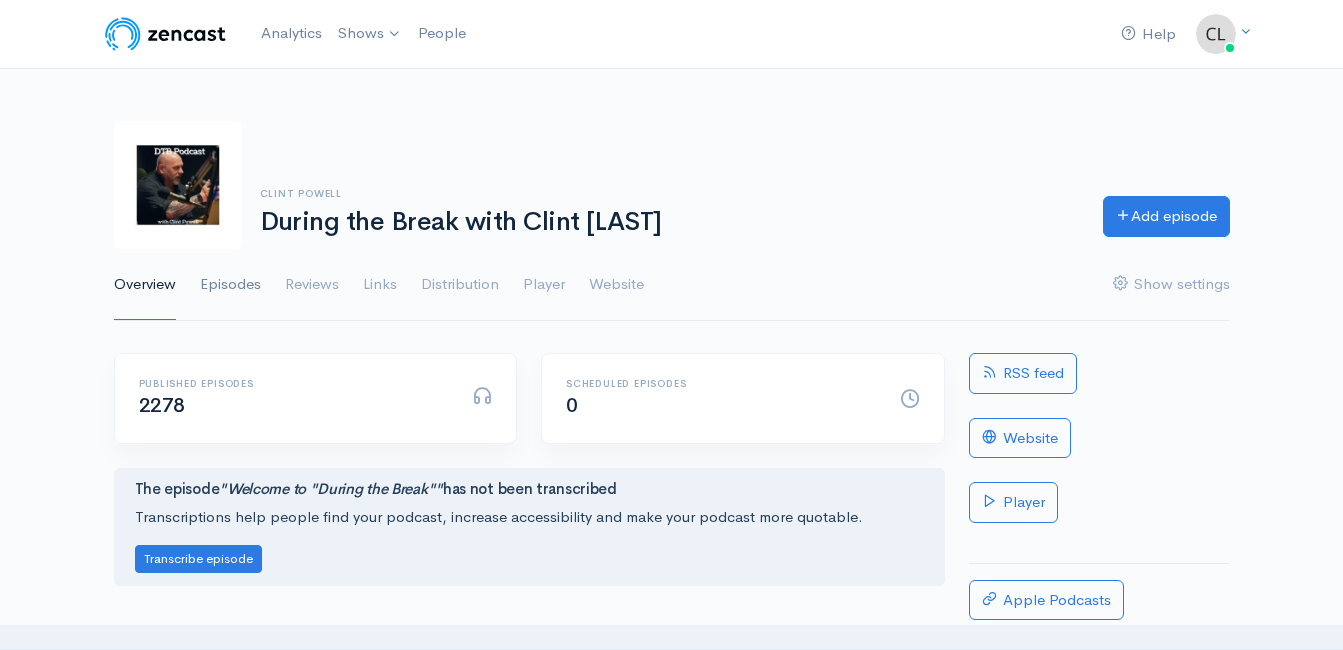 scroll, scrollTop: 0, scrollLeft: 0, axis: both 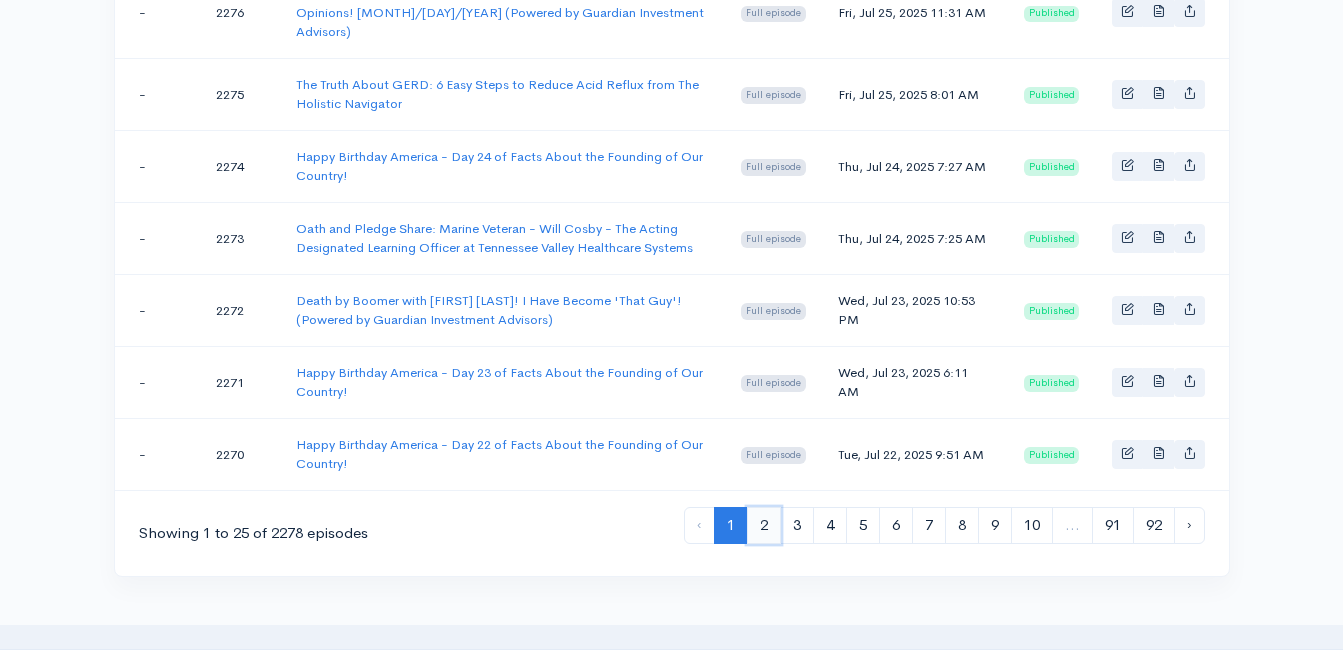 click on "2" at bounding box center (764, 525) 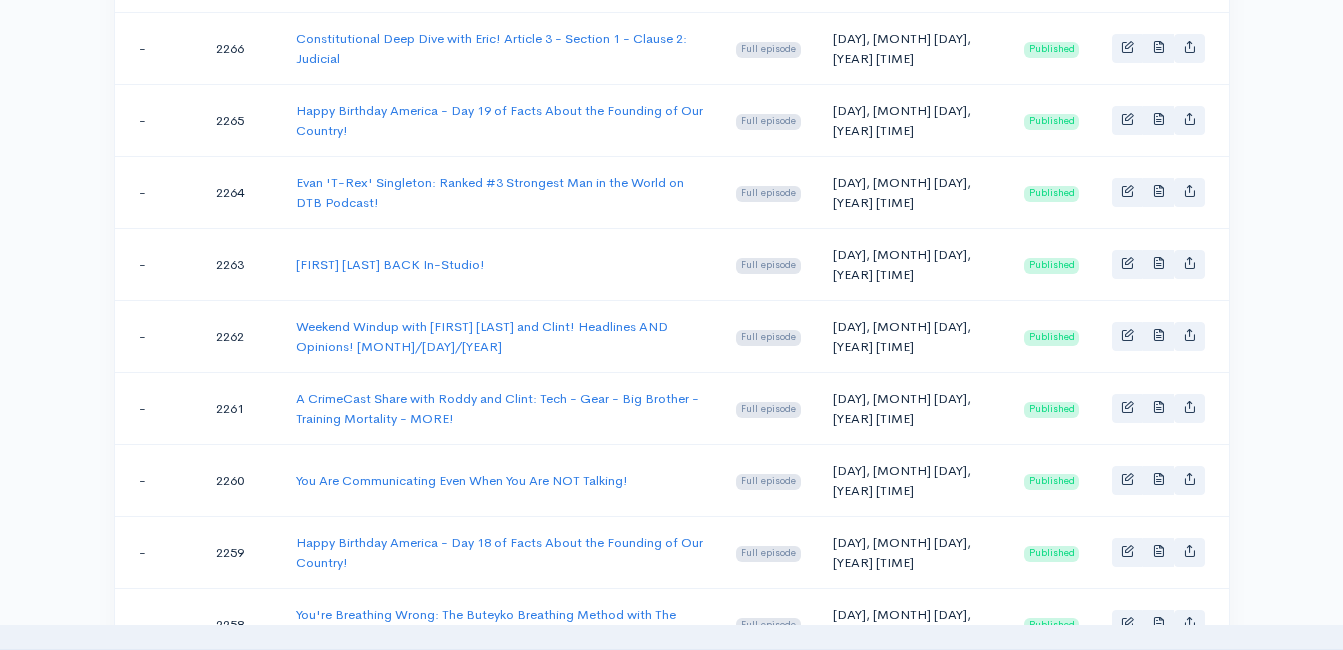 scroll, scrollTop: 700, scrollLeft: 0, axis: vertical 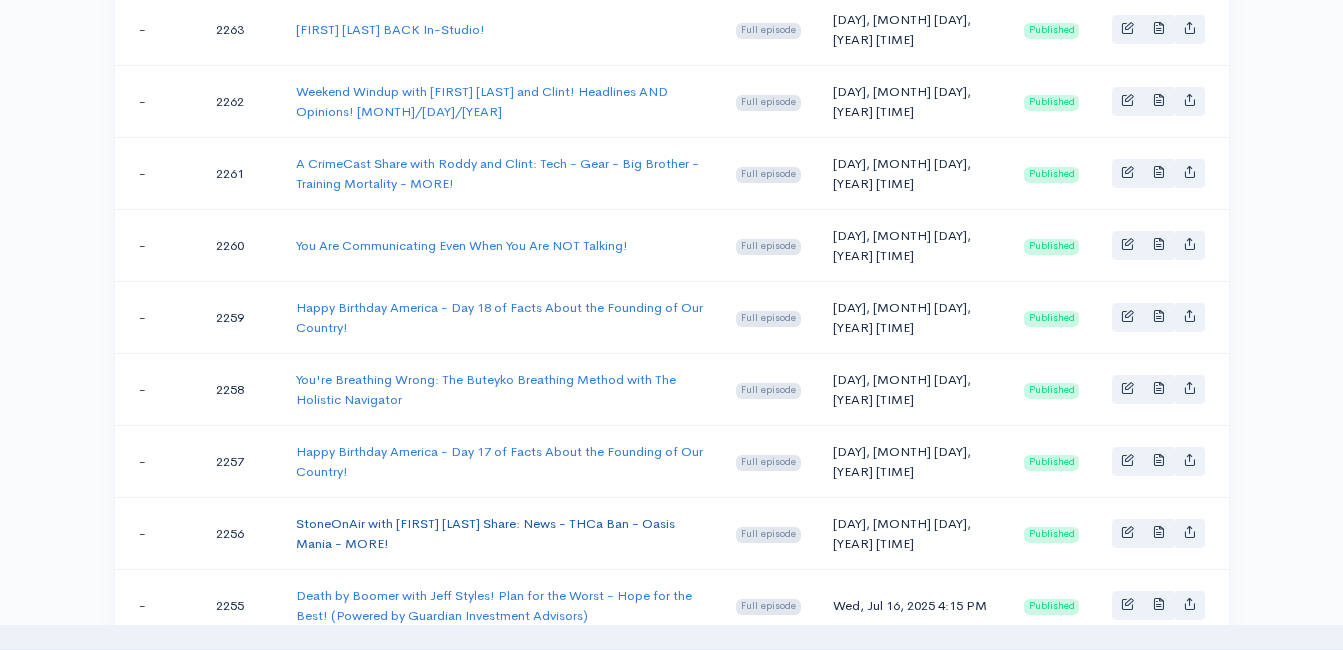 click on "StoneOnAir with Bryan Stone Share: News - THCa Ban - Oasis Mania - MORE!" at bounding box center [485, 533] 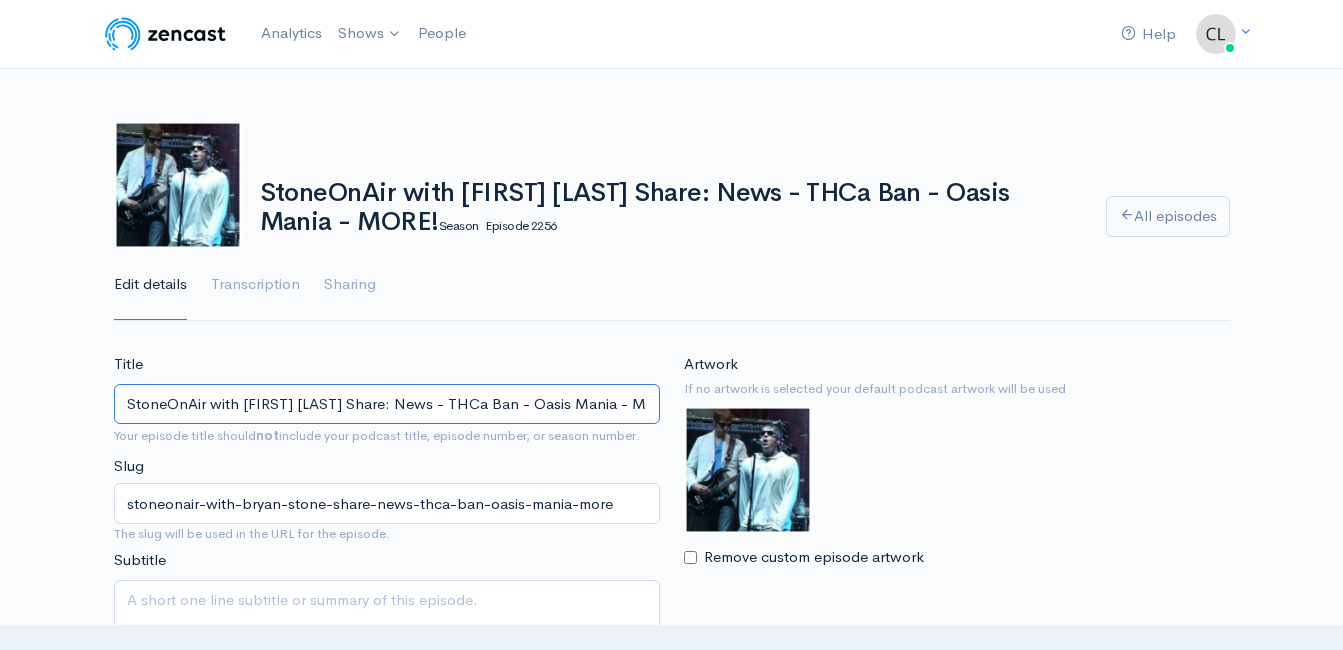 scroll, scrollTop: 0, scrollLeft: 0, axis: both 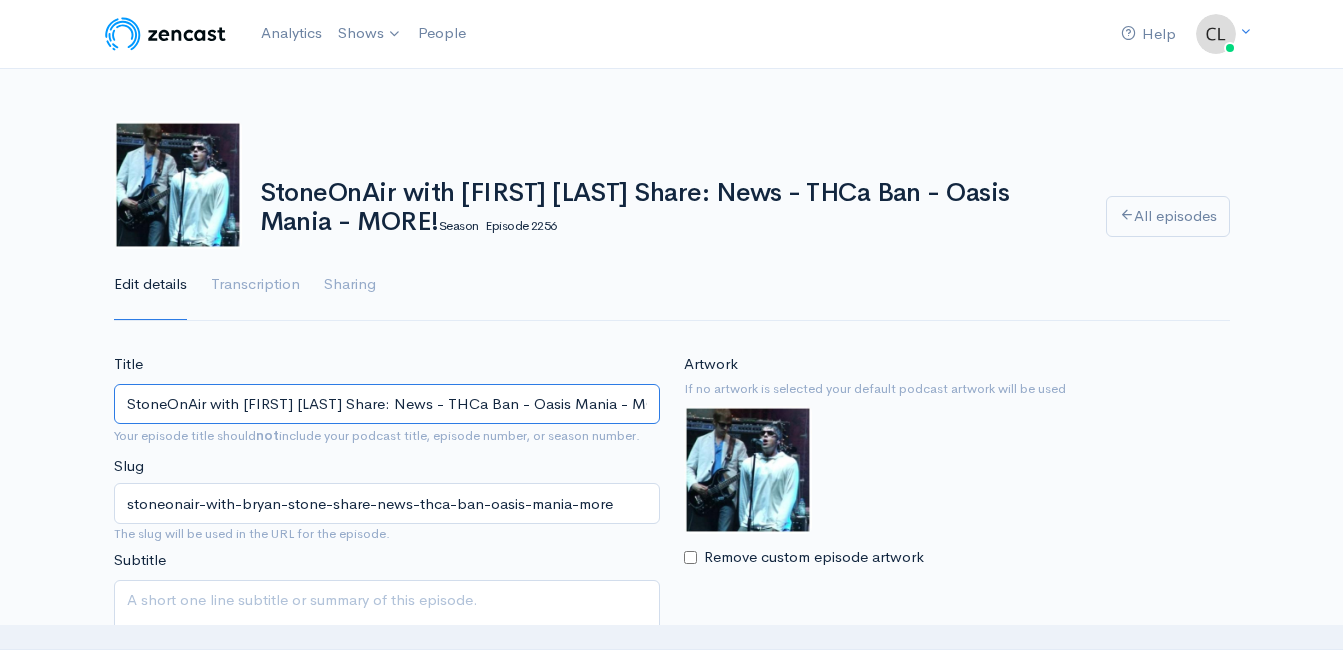 click on "Title   StoneOnAir with Bryan Stone Share: News - THCa Ban - Oasis Mania - MORE!   Your episode title should  not  include your podcast
title, episode number, or season number.   Slug   stoneonair-with-bryan-stone-share-news-thca-ban-oasis-mania-more   The slug will be used in the URL for the episode.   Subtitle     No need to repeat the main title of the episode, it's best to add a little more context." at bounding box center [387, 513] 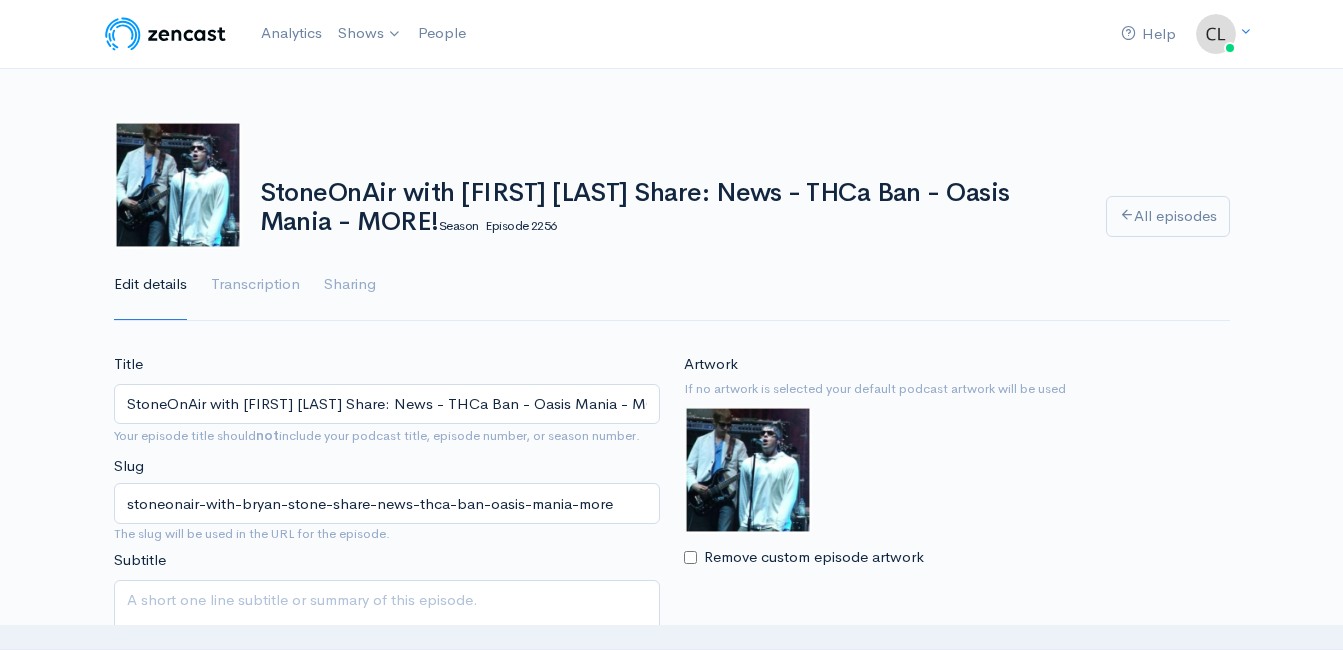 drag, startPoint x: 145, startPoint y: 405, endPoint x: 8, endPoint y: 494, distance: 163.37074 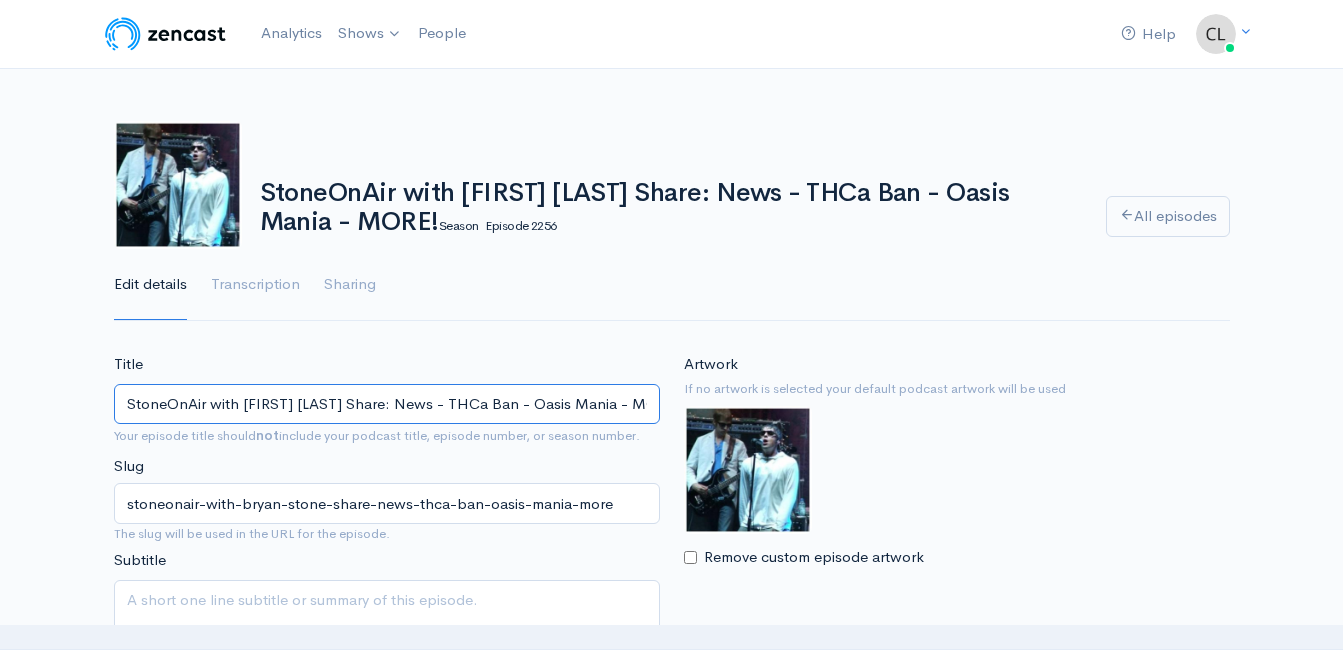 drag, startPoint x: 270, startPoint y: 405, endPoint x: 119, endPoint y: 407, distance: 151.01324 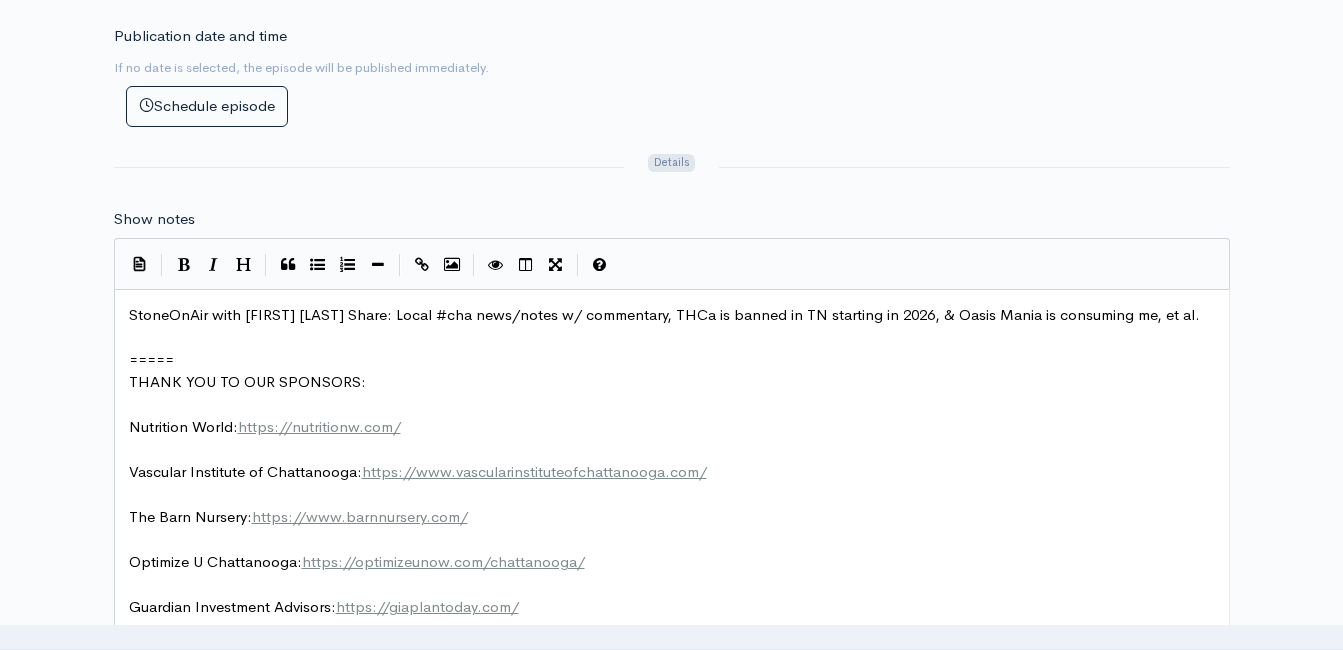 scroll, scrollTop: 1000, scrollLeft: 0, axis: vertical 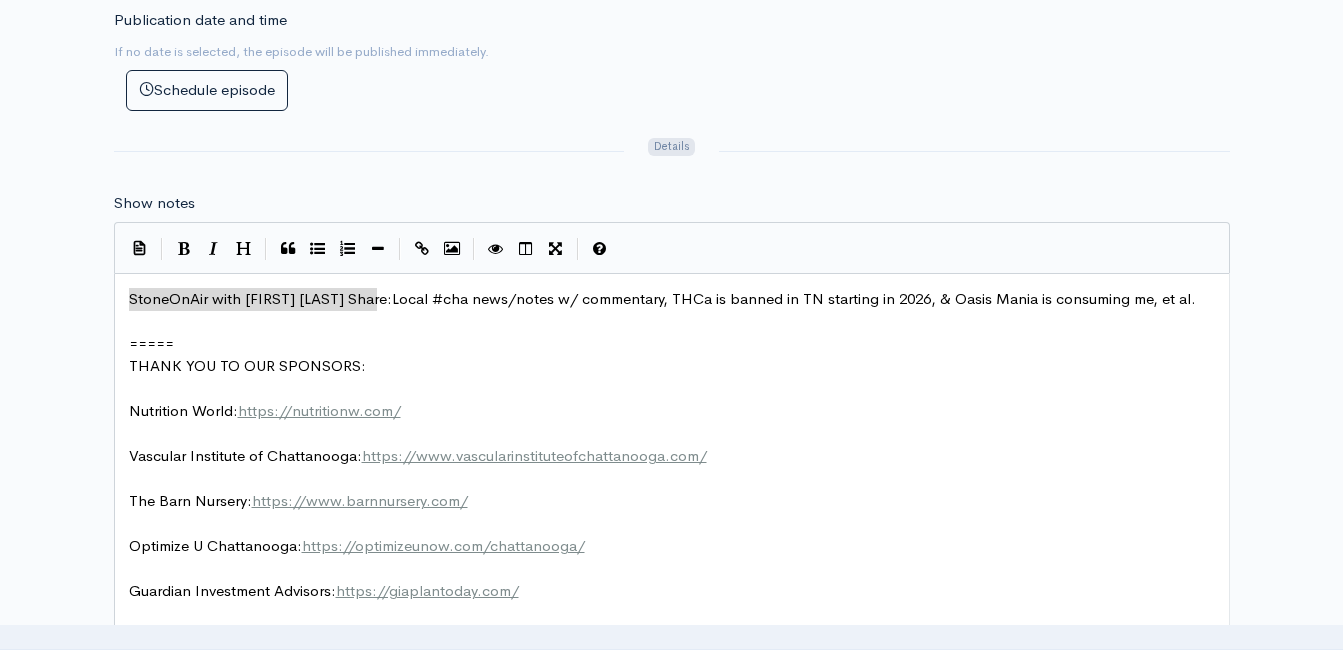 drag, startPoint x: 375, startPoint y: 296, endPoint x: 164, endPoint y: 300, distance: 211.03792 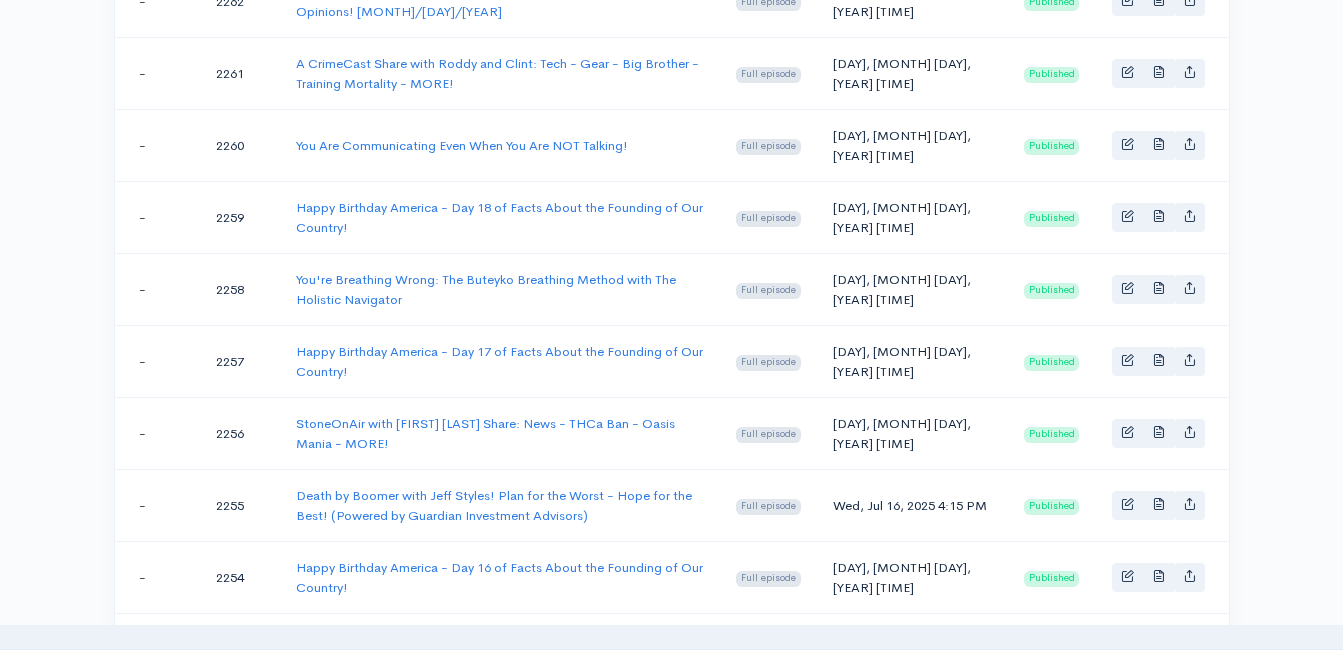 scroll, scrollTop: 1800, scrollLeft: 0, axis: vertical 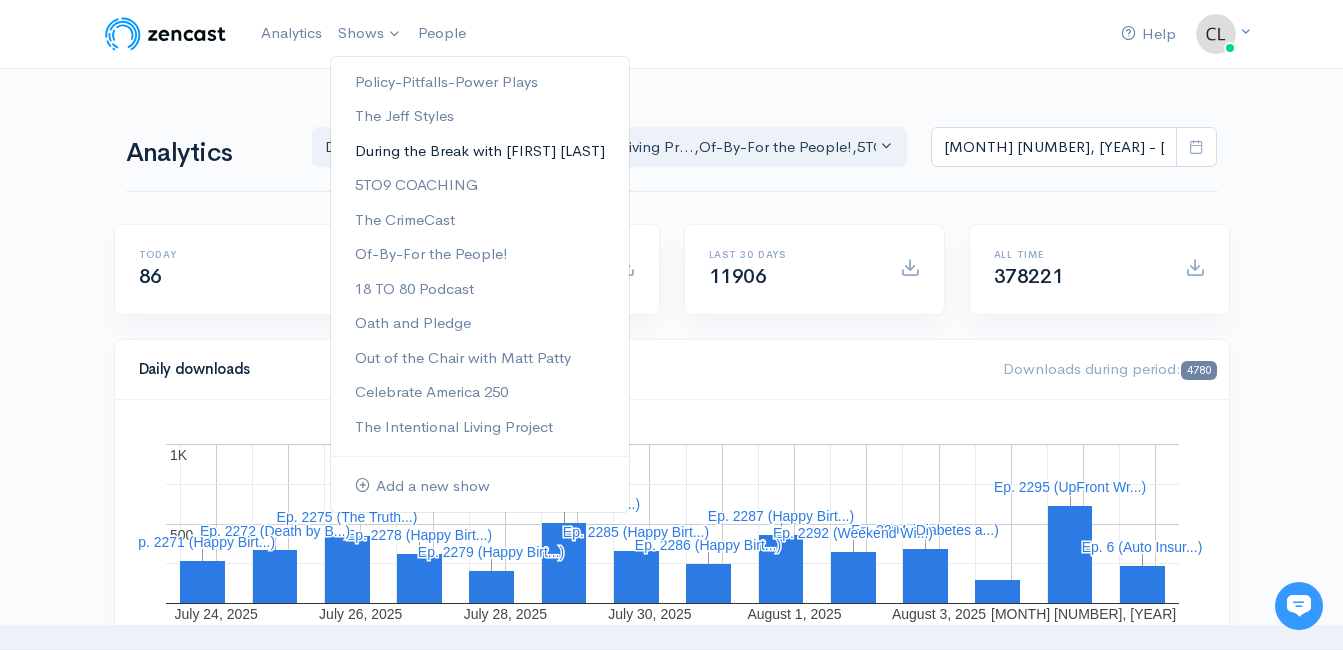 click on "During the Break with [FIRST] [LAST]" at bounding box center (480, 151) 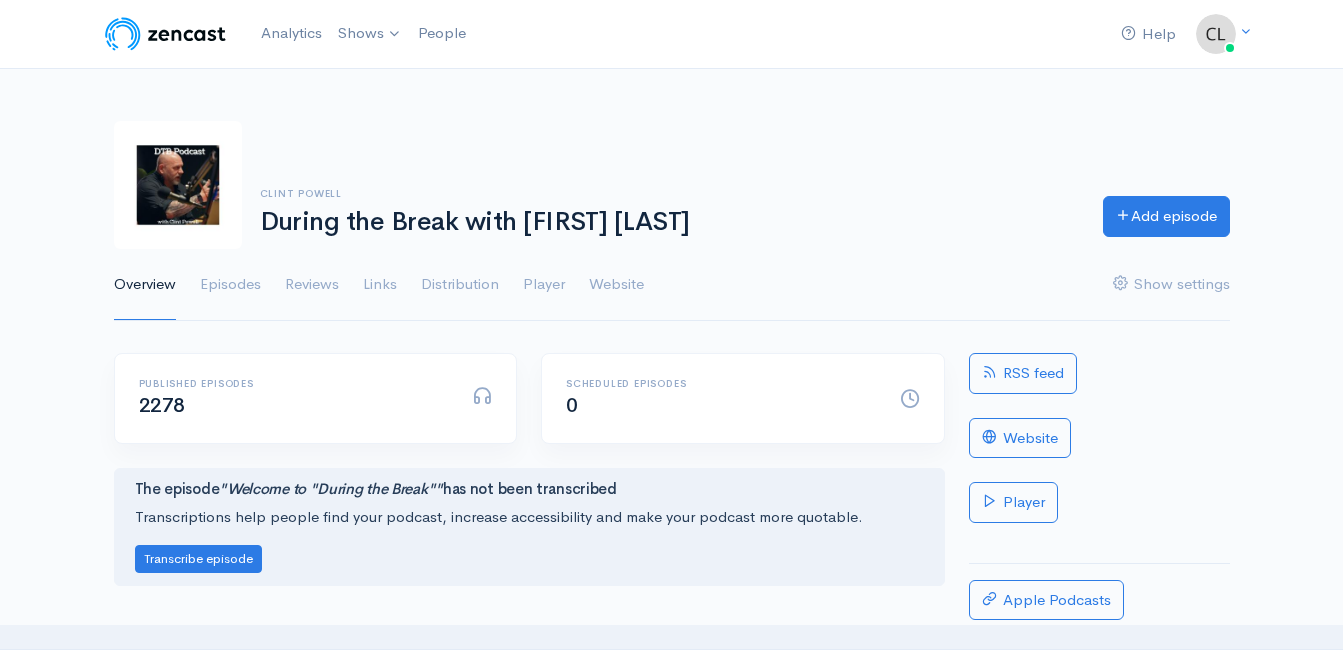 scroll, scrollTop: 0, scrollLeft: 0, axis: both 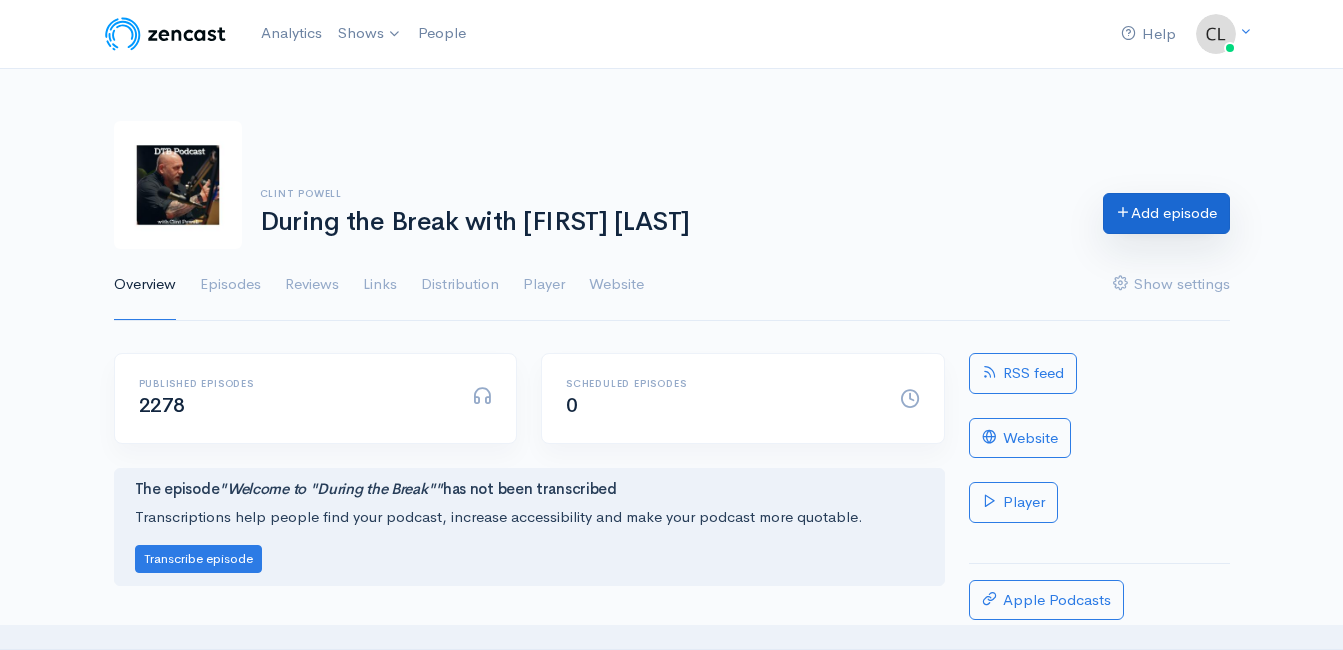 click on "Add episode" at bounding box center (1166, 213) 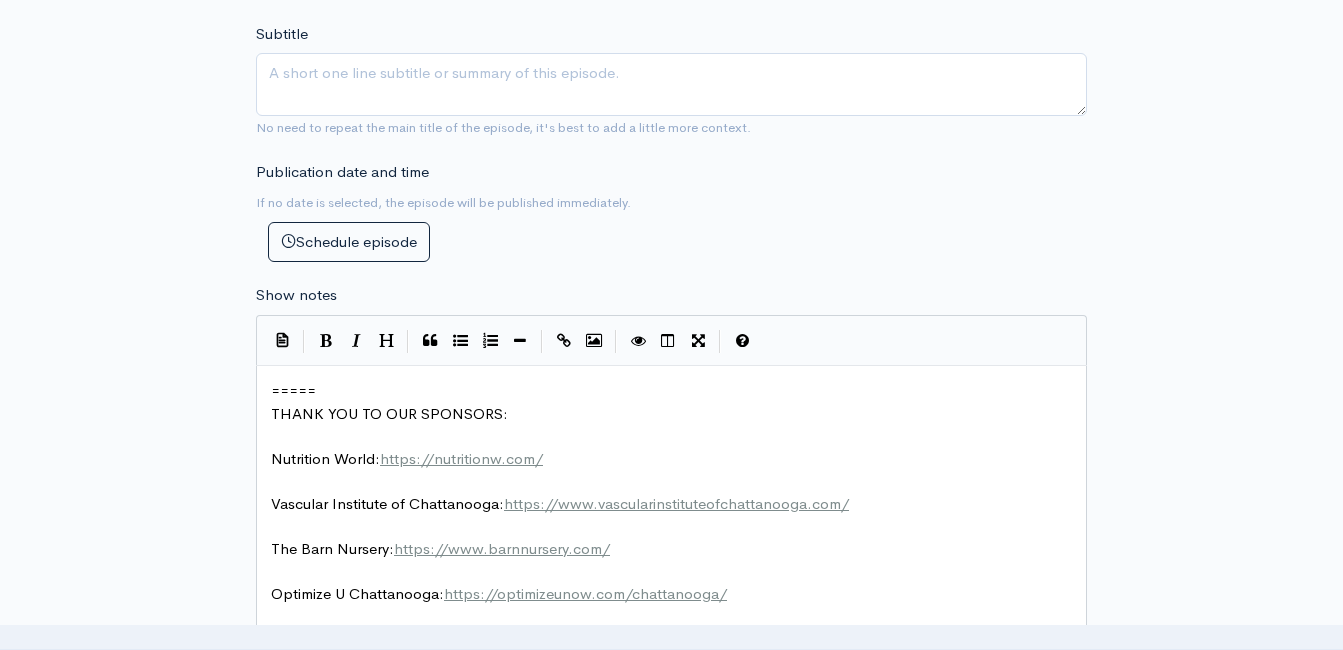 scroll, scrollTop: 813, scrollLeft: 0, axis: vertical 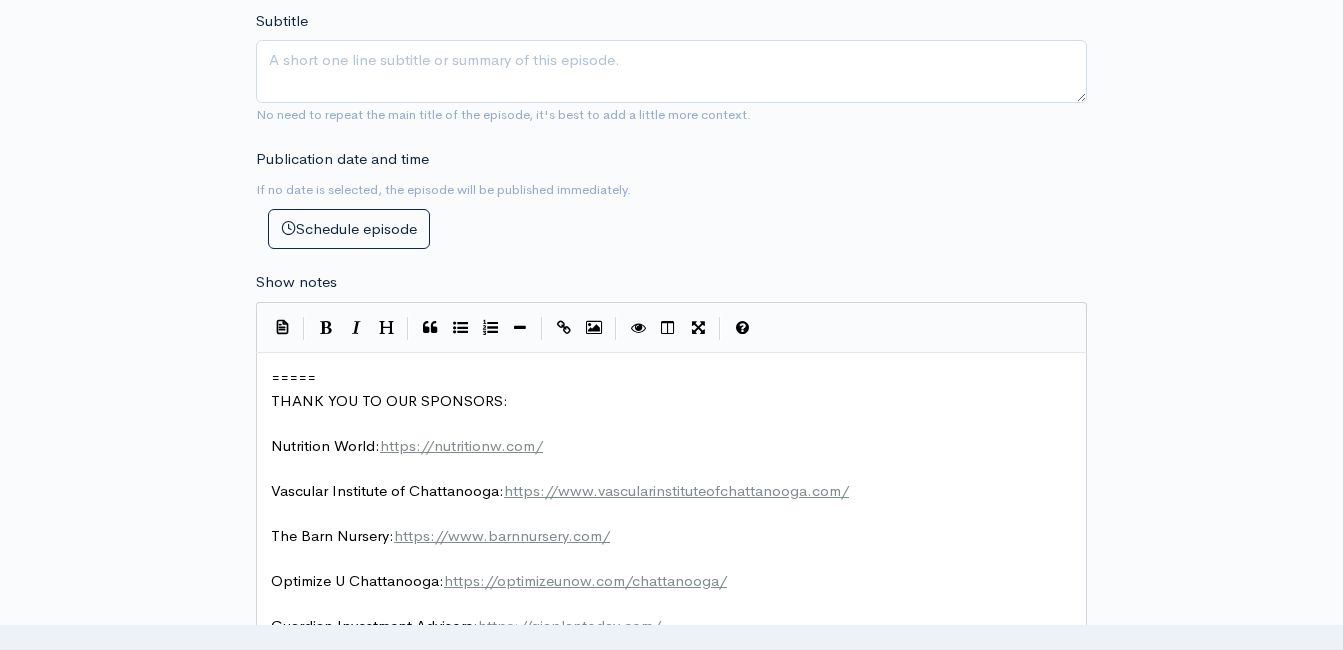 click on "xxxxxxxxxx   ===== THANK YOU TO OUR SPONSORS: ​ Nutrition World:  https://nutritionw.com/ ​ Vascular Institute of Chattanooga:  https://www.vascularinstituteofchattanooga.com/ ​ The Barn Nursery:  https://www.barnnursery.com/ ​ Optimize U Chattanooga:  https://optimizeunow.com/chattanooga/ ​ Guardian Investment Advisors:  https://giaplantoday.com/ ​ Alchemy Medspa and Wellness Center:  http://www.alchemychattanooga.com/ ​ Our House Studio:  https://ourhousestudiosinc.com/ ​ ALL THINGS JEFF STYLES:  www.thejeffstyles.com PART OF THE NOOGA PODCAST NETWORK:  www.noogapodcasts.com ​ Please consider leaving us a review on Apple and giving us a share to your friends!  ​ ----- ​ This podcast is powered by  [ ZenCast.fm ] ( https://zencast.fm )" at bounding box center [671, 641] 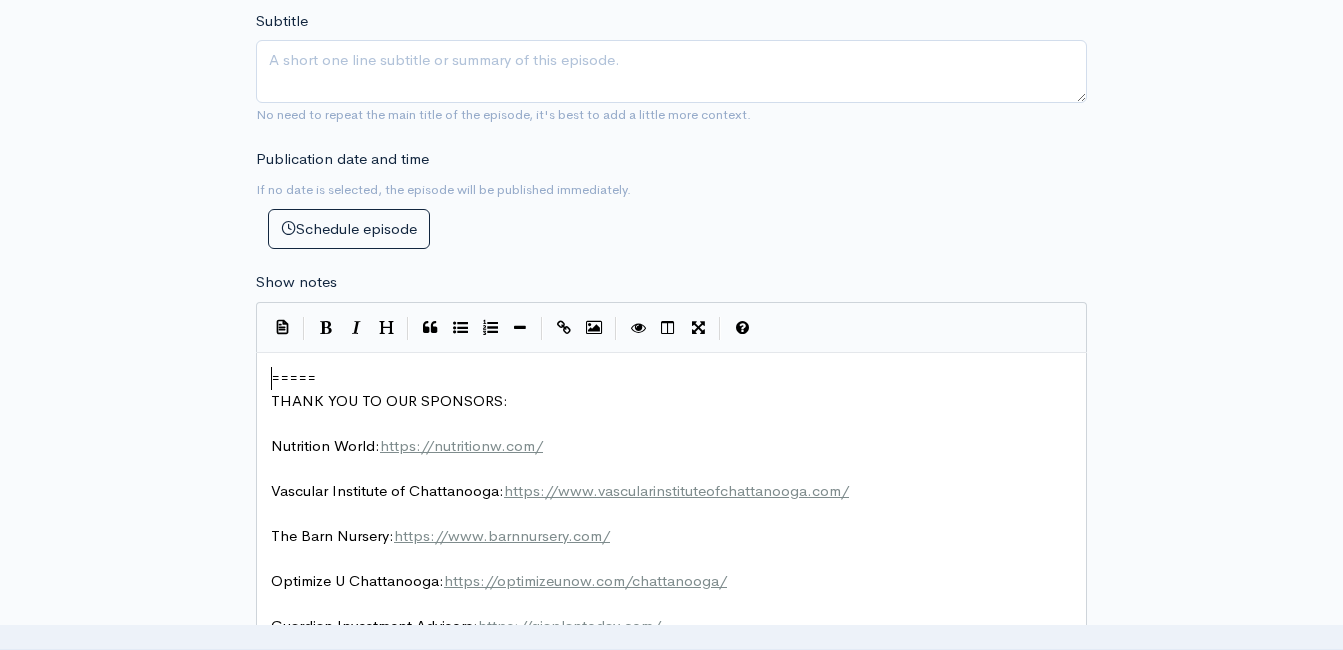 scroll, scrollTop: 2, scrollLeft: 0, axis: vertical 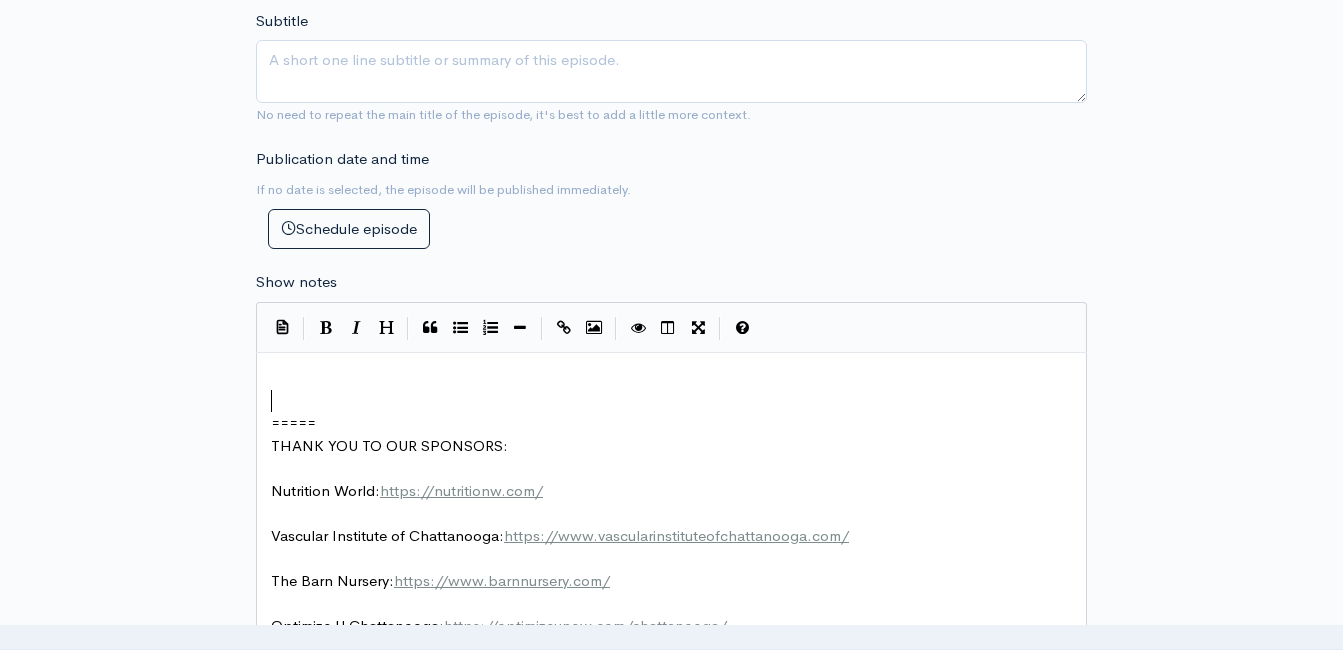 click on "​" at bounding box center [679, 401] 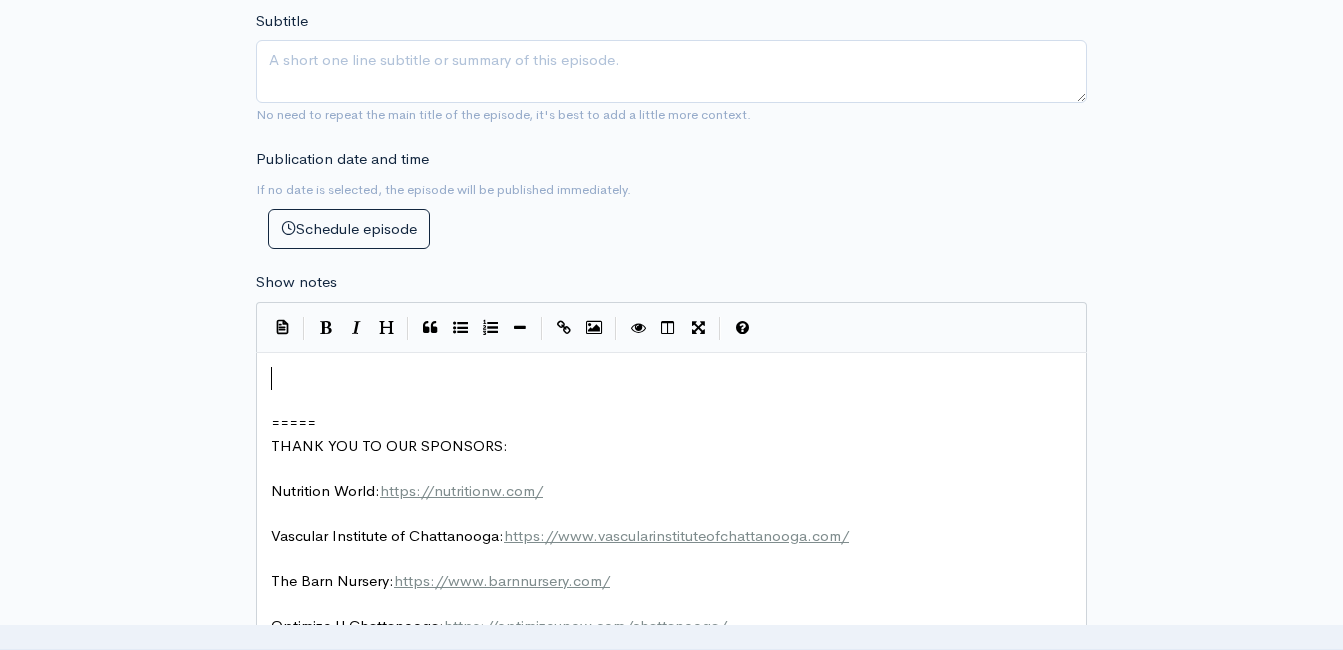 type on "​" 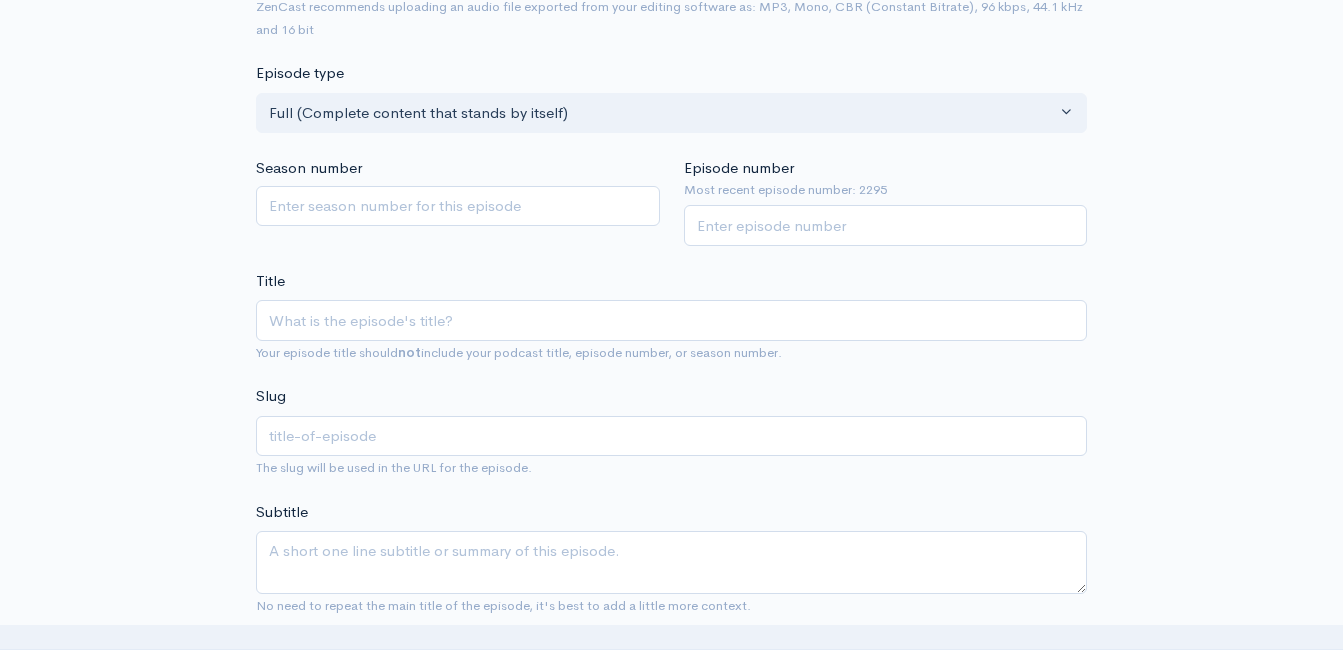 scroll, scrollTop: 313, scrollLeft: 0, axis: vertical 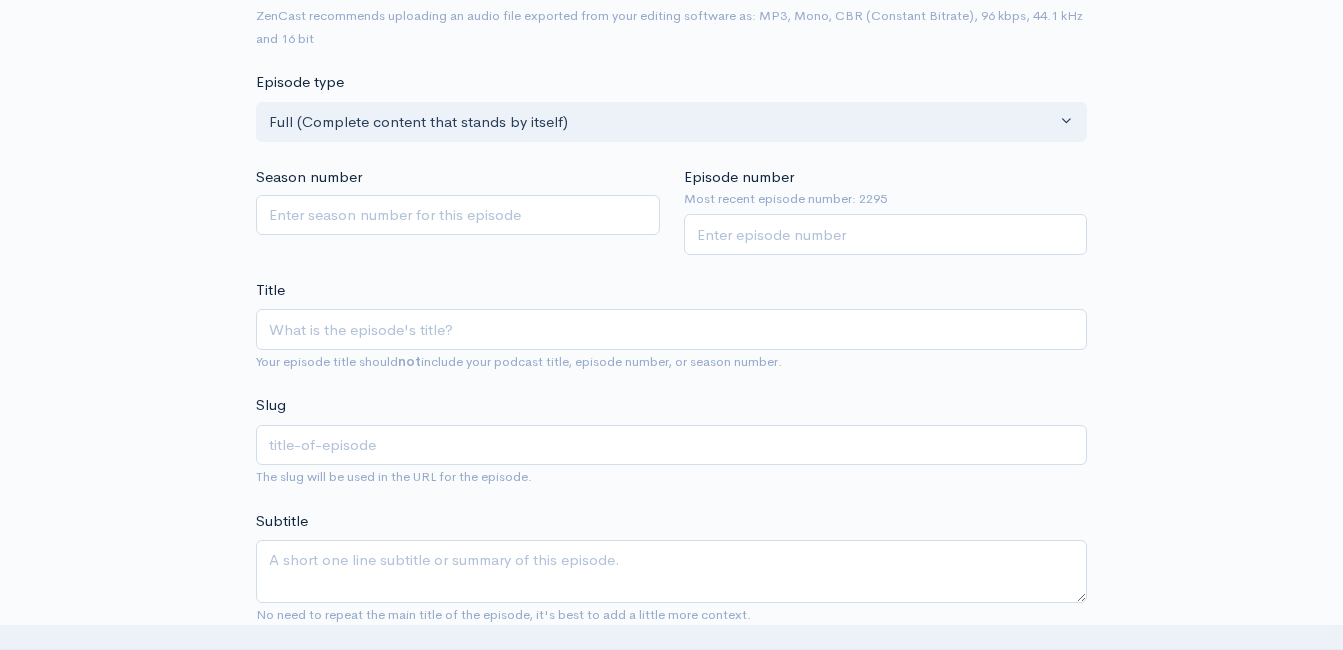 type 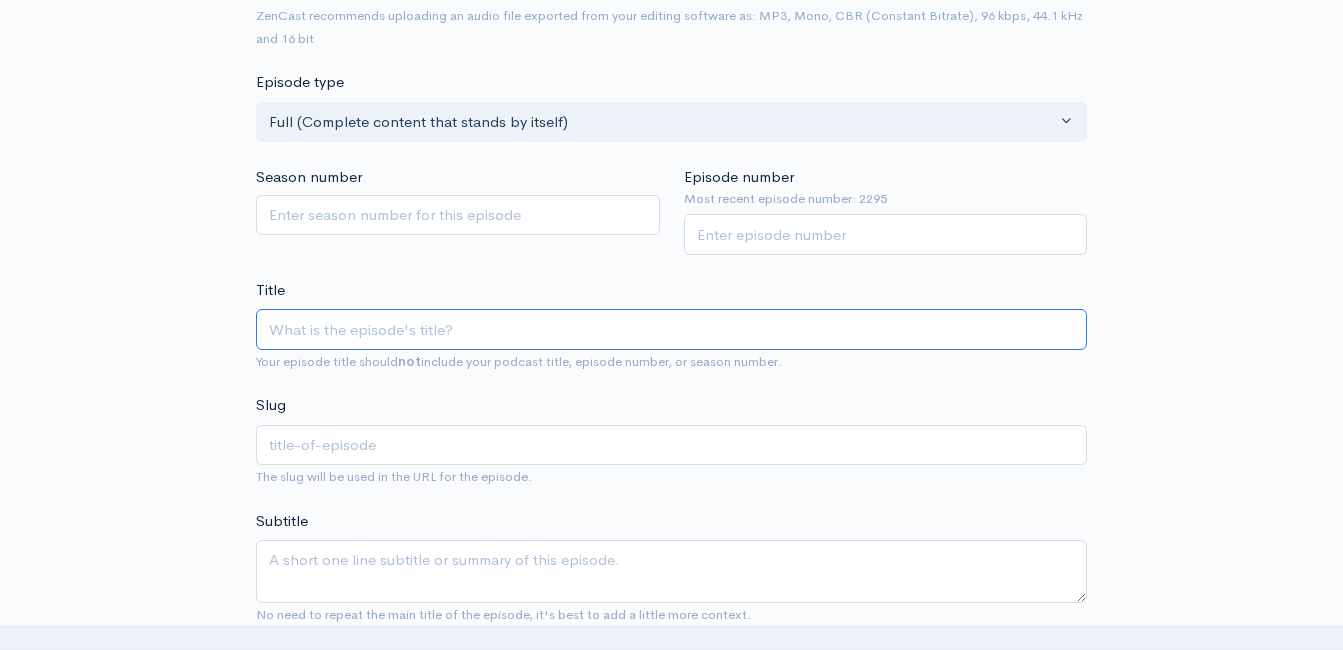 paste on "Chattanooga singer/songwriter Ryan Oyer" 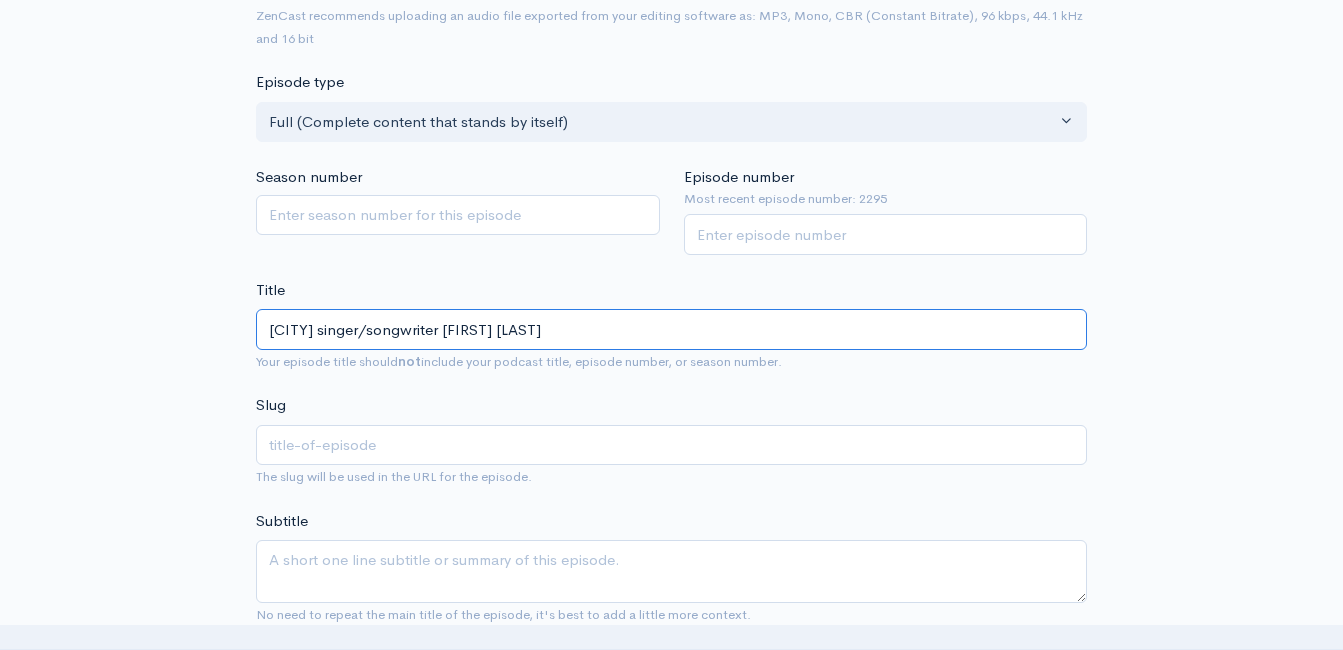 click on "Chattanooga singer/songwriter Ryan Oyer" at bounding box center (671, 329) 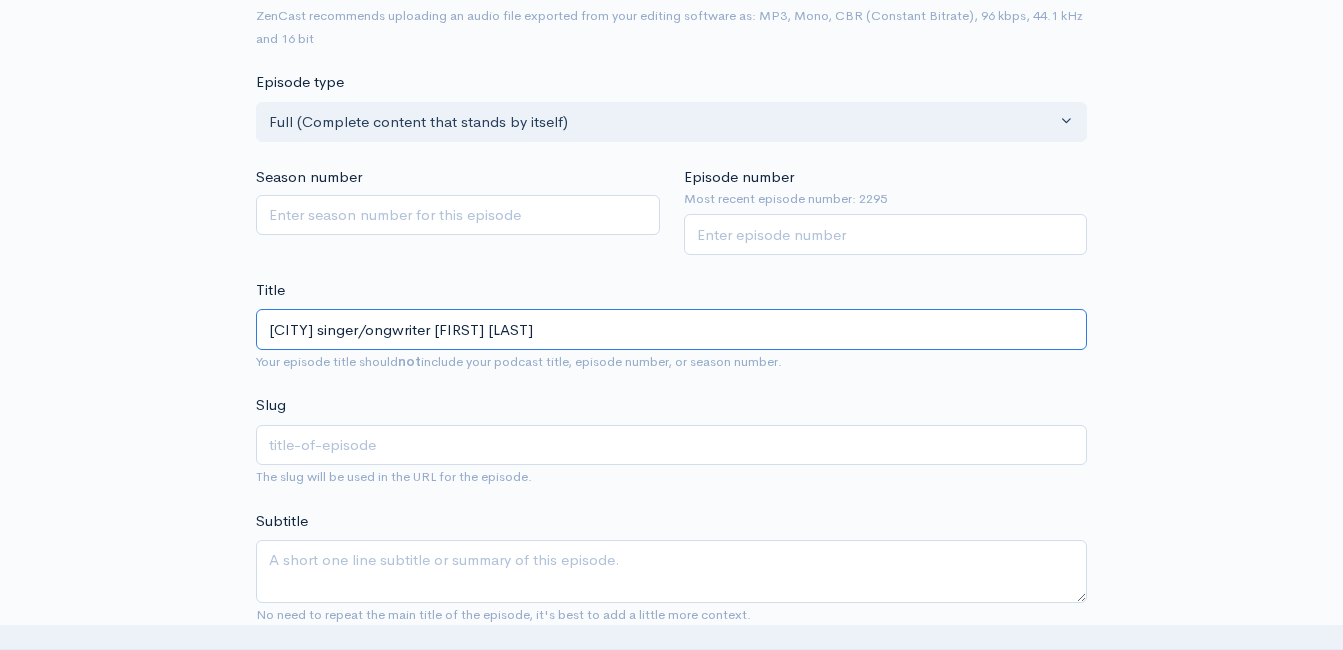 type on "chattanooga-singerongwriter-ryan-oyer" 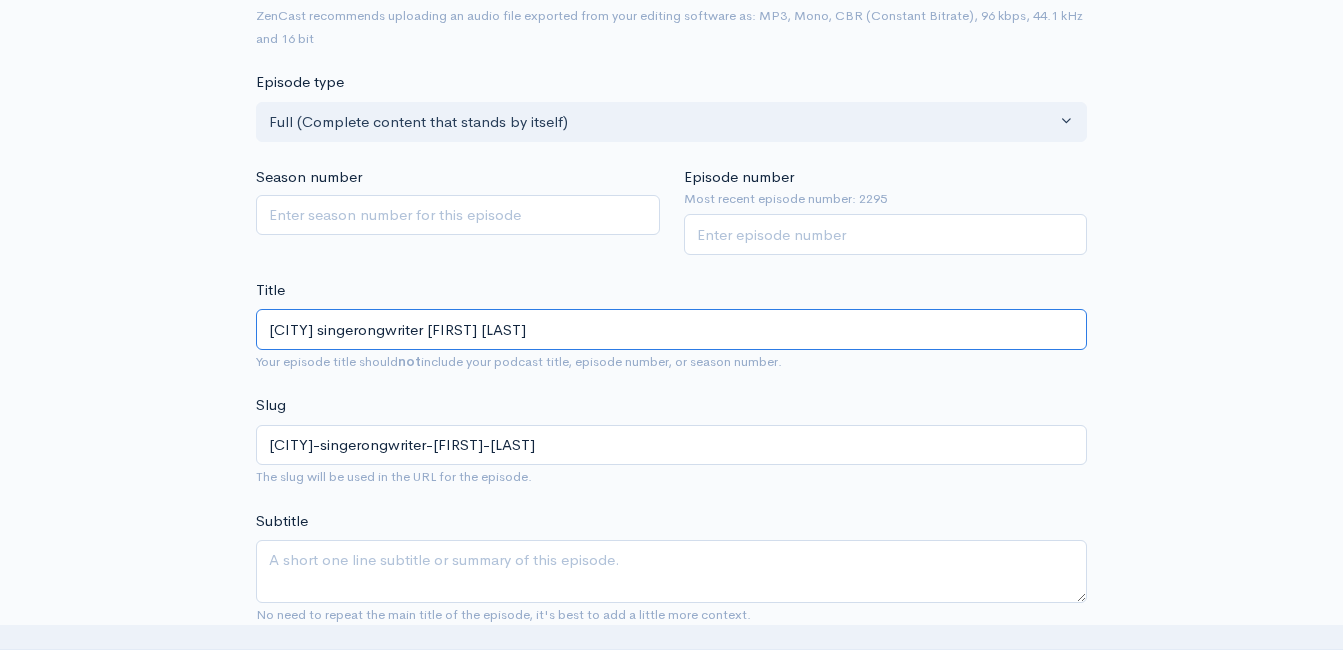 type on "Chattanooga singeongwriter Ryan Oyer" 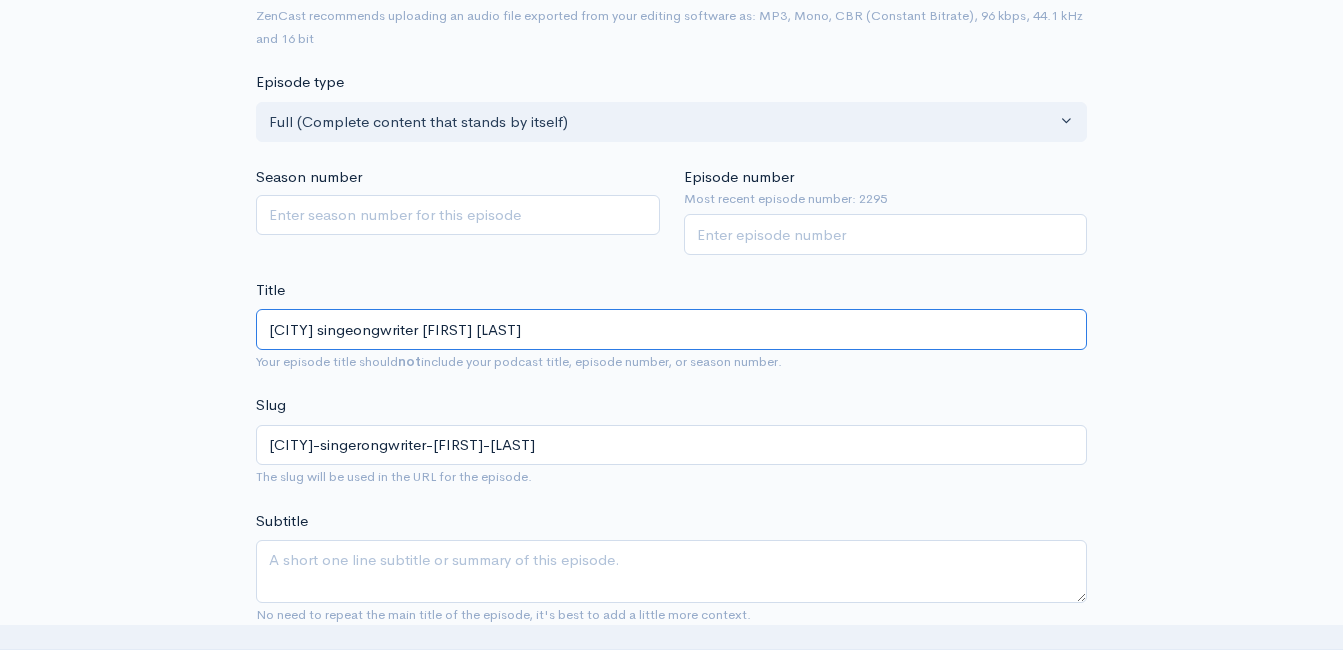 type on "chattanooga-singeongwriter-ryan-oyer" 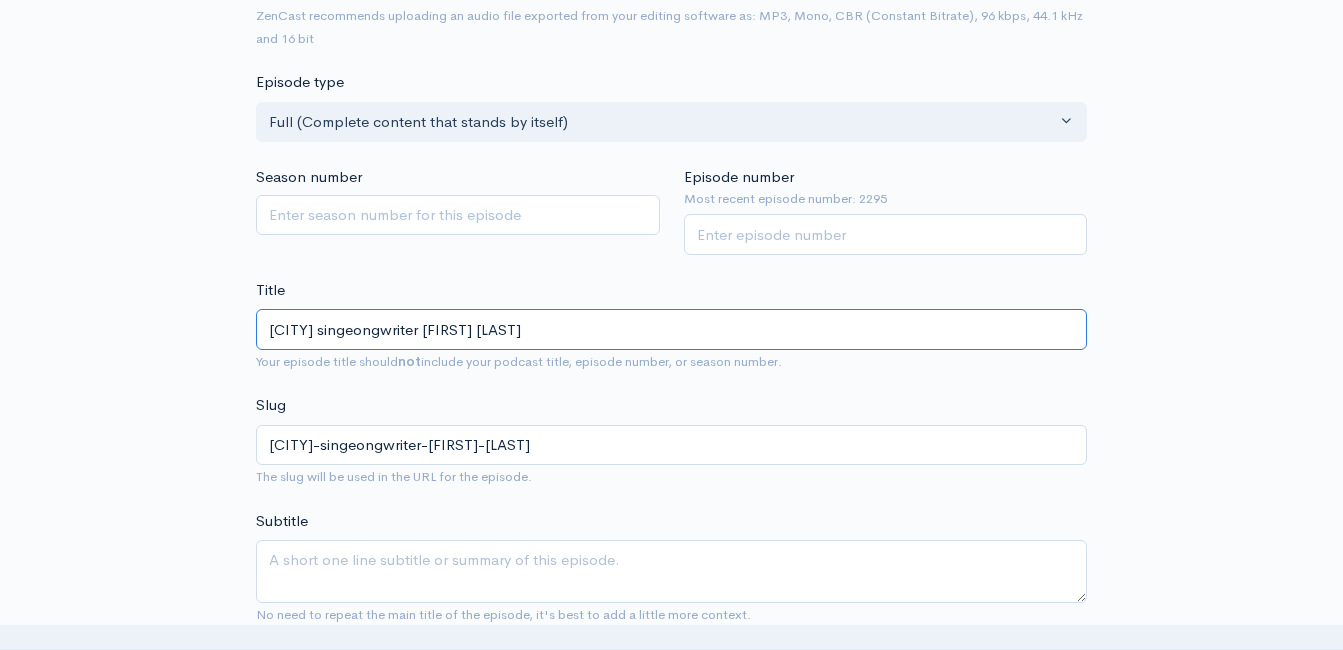 type on "Chattanooga singongwriter Ryan Oyer" 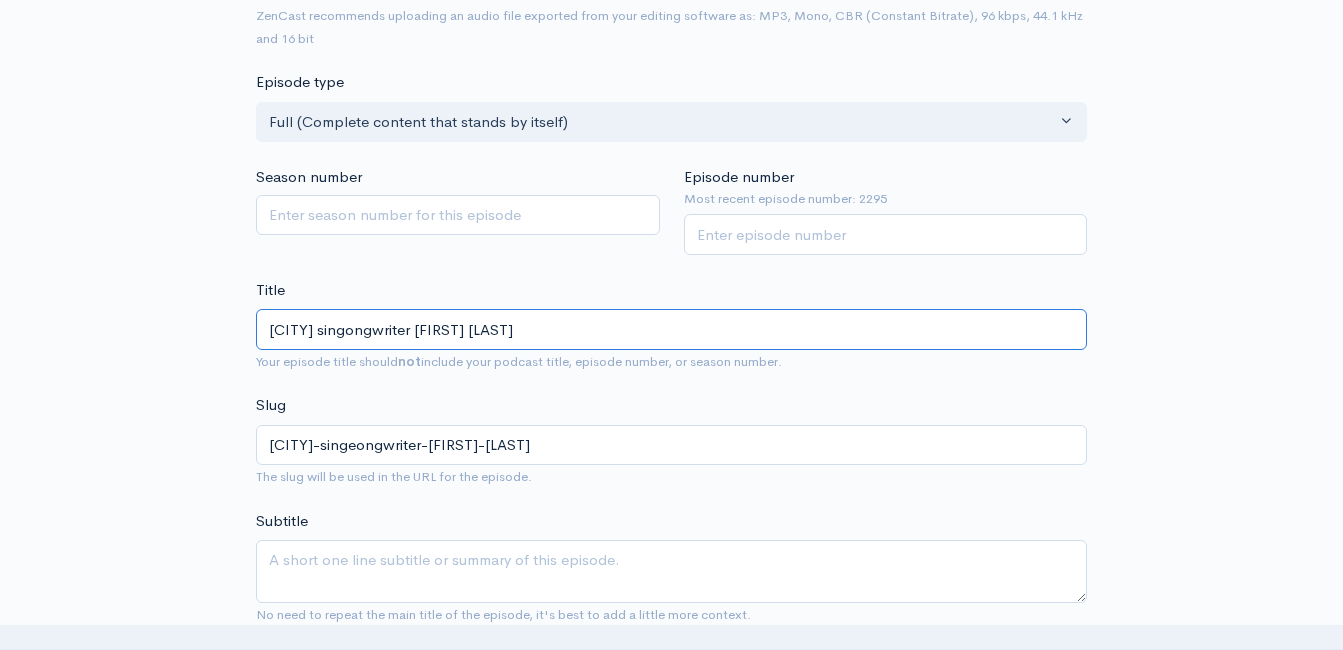 type on "chattanooga-singongwriter-ryan-oyer" 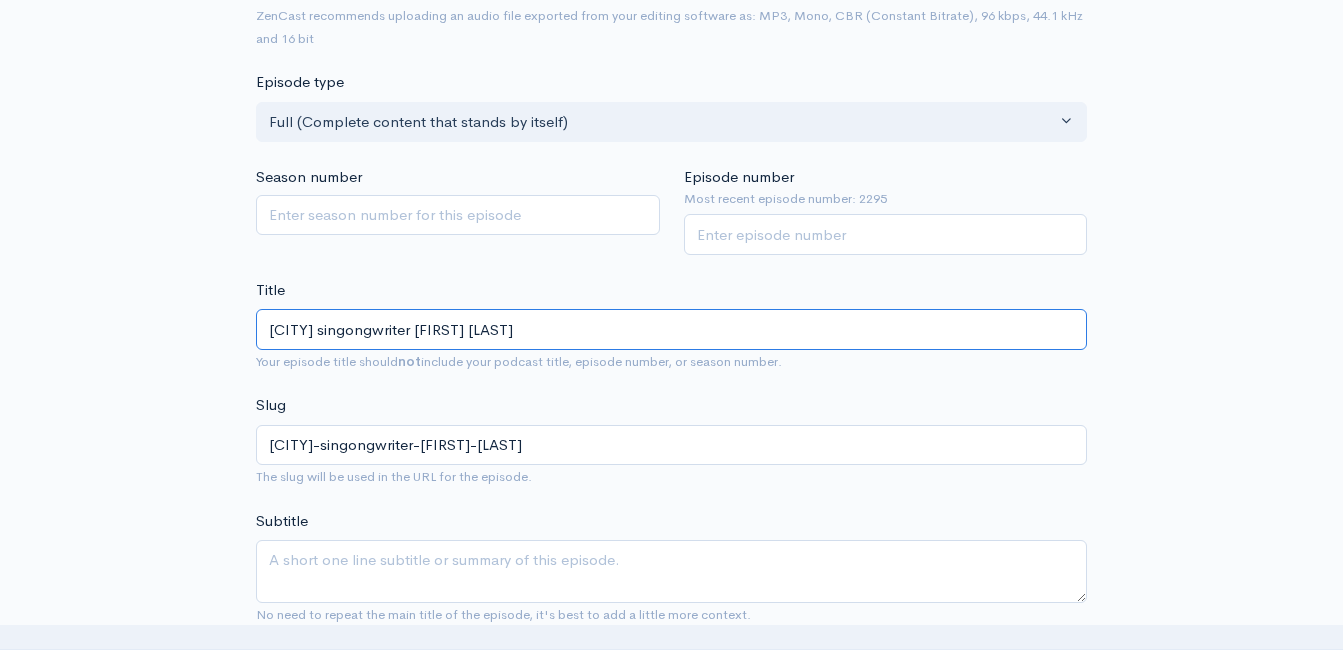 type on "Chattanooga sinongwriter Ryan Oyer" 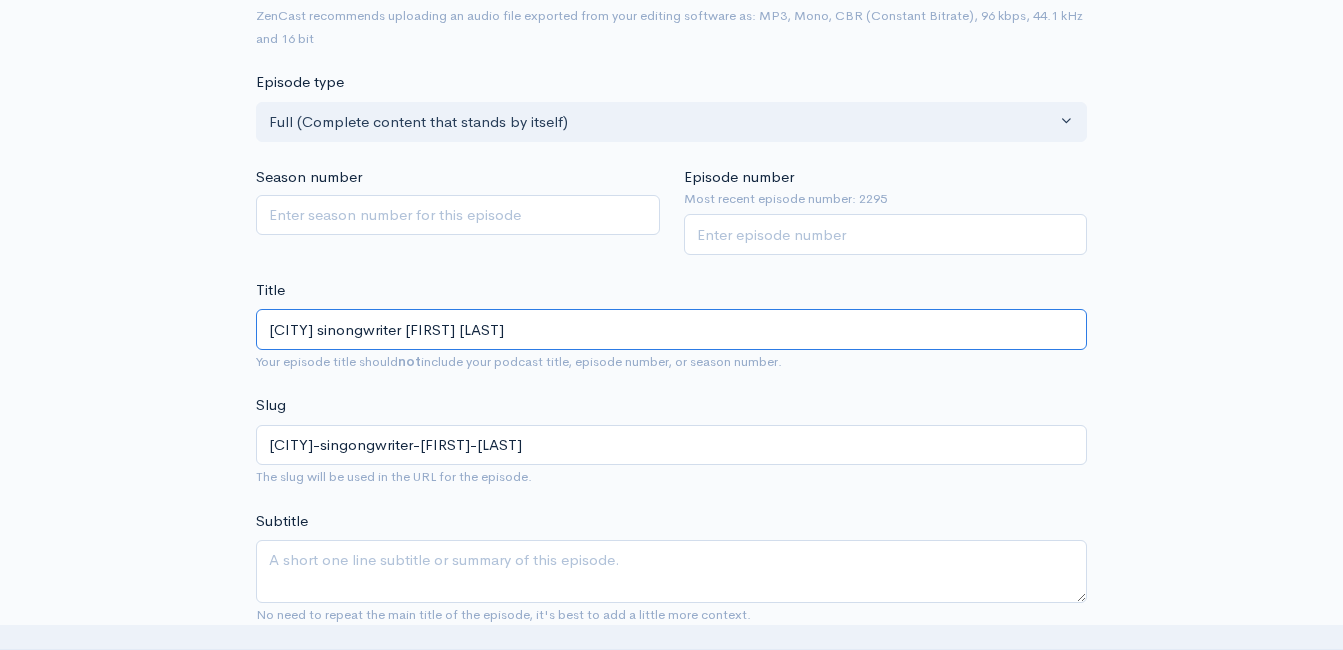 type on "chattanooga-sinongwriter-ryan-oyer" 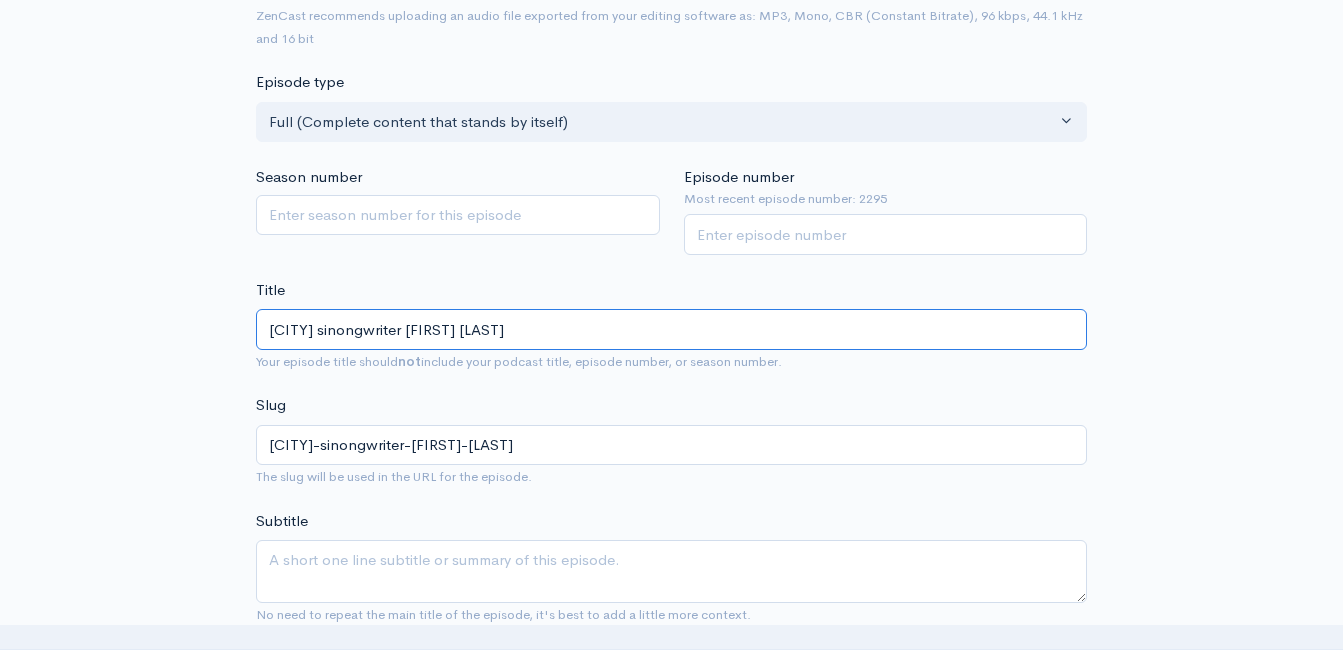type on "Chattanooga siongwriter Ryan Oyer" 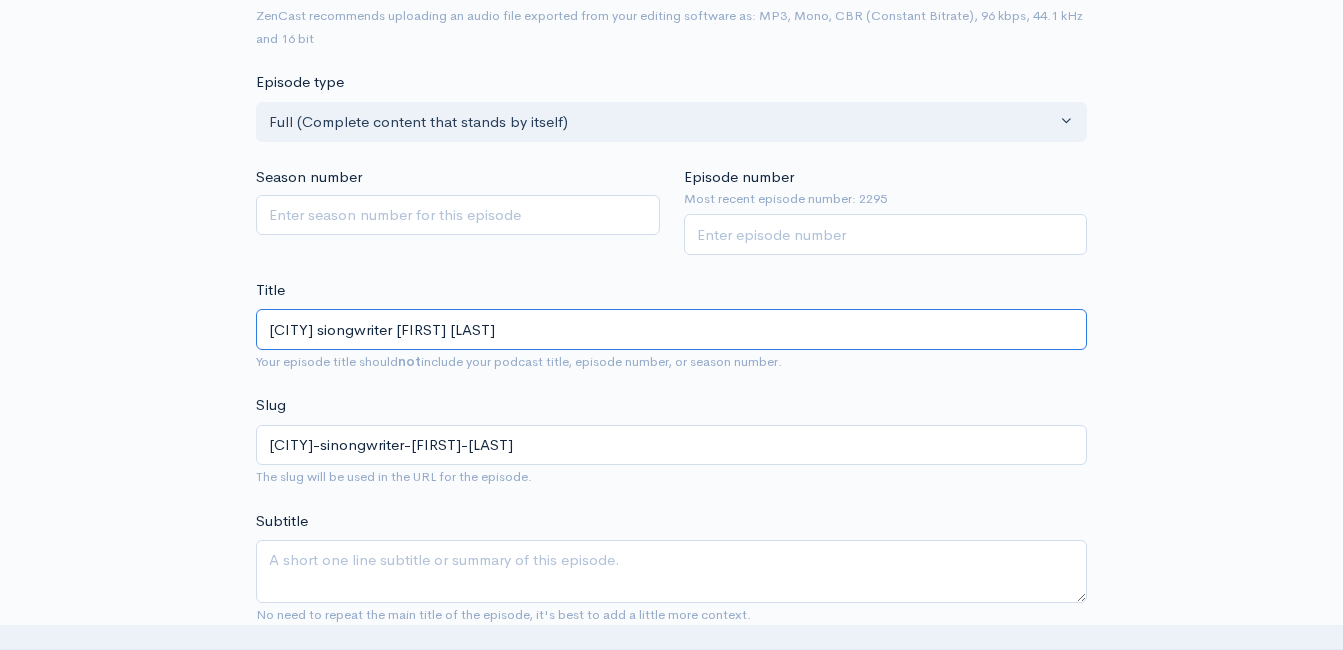 type on "chattanooga-siongwriter-ryan-oyer" 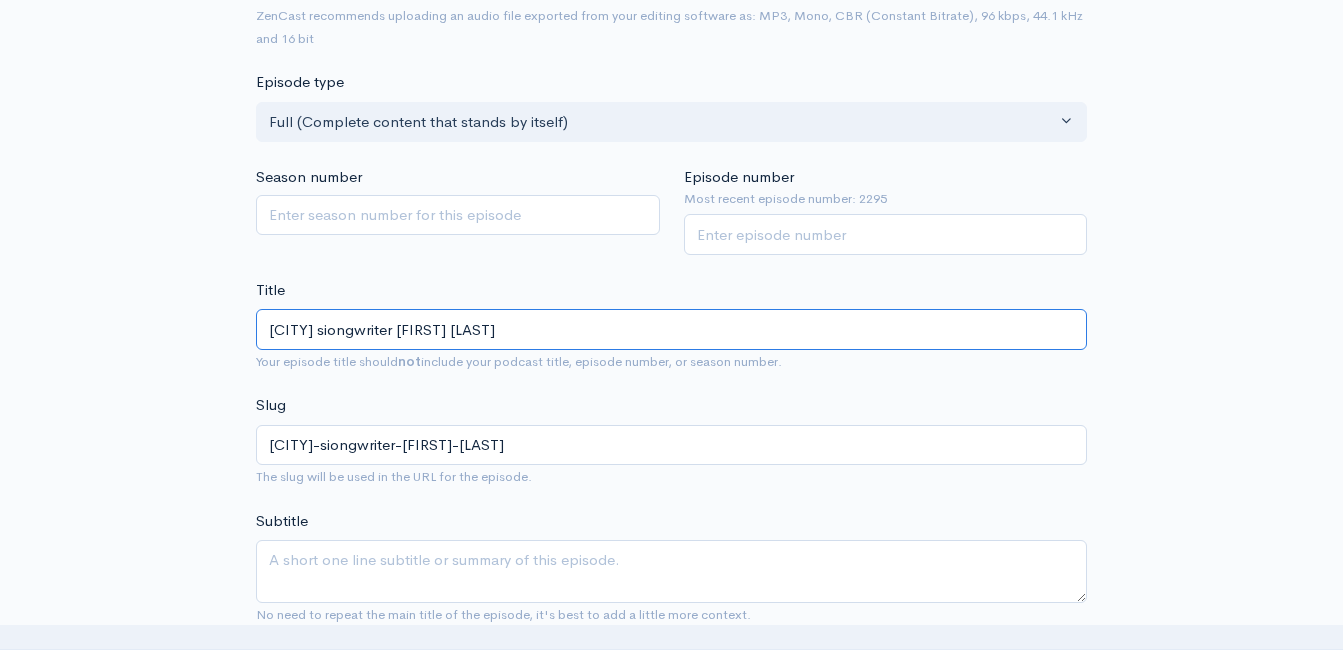 type on "Chattanooga songwriter Ryan Oyer" 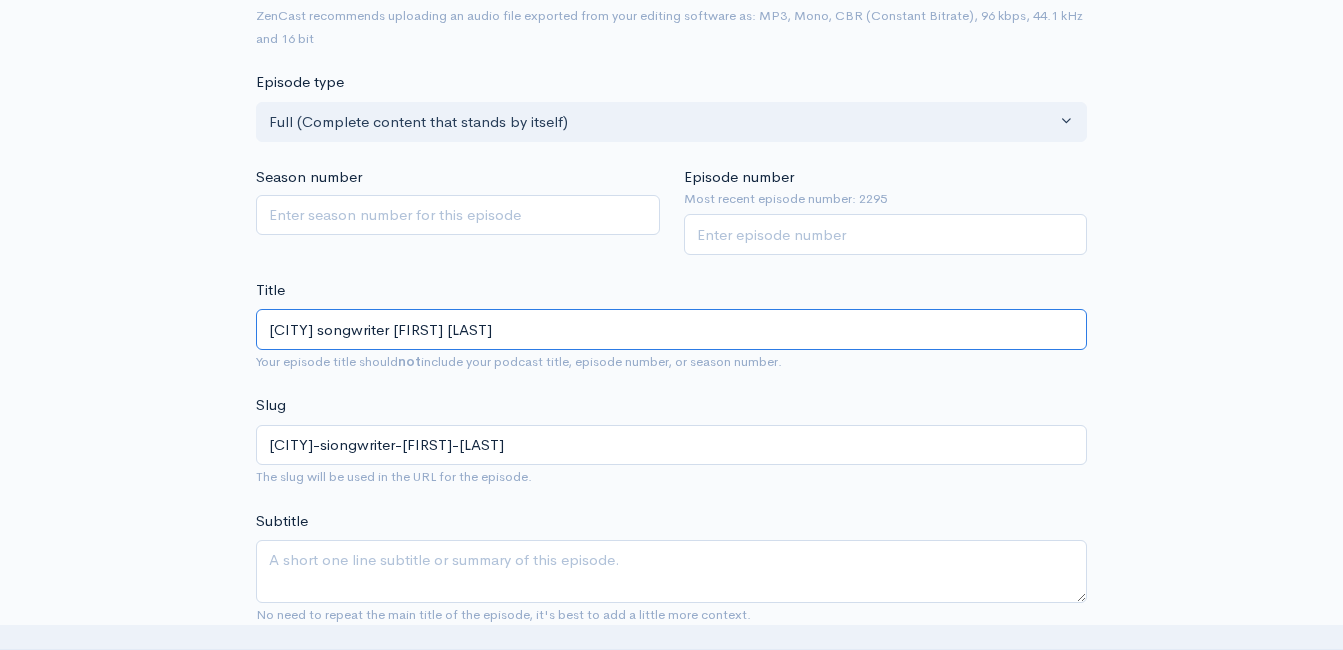 type on "chattanooga-songwriter-ryan-oyer" 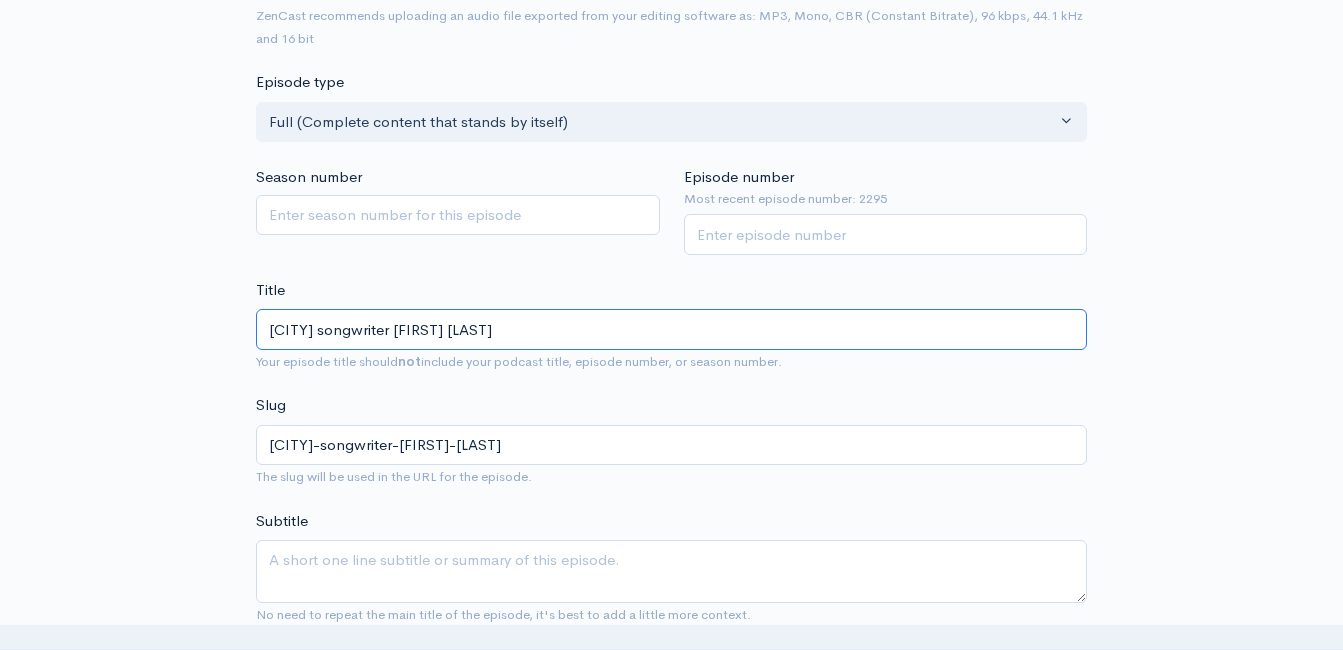 type on "Chattanooga ongwriter Ryan Oyer" 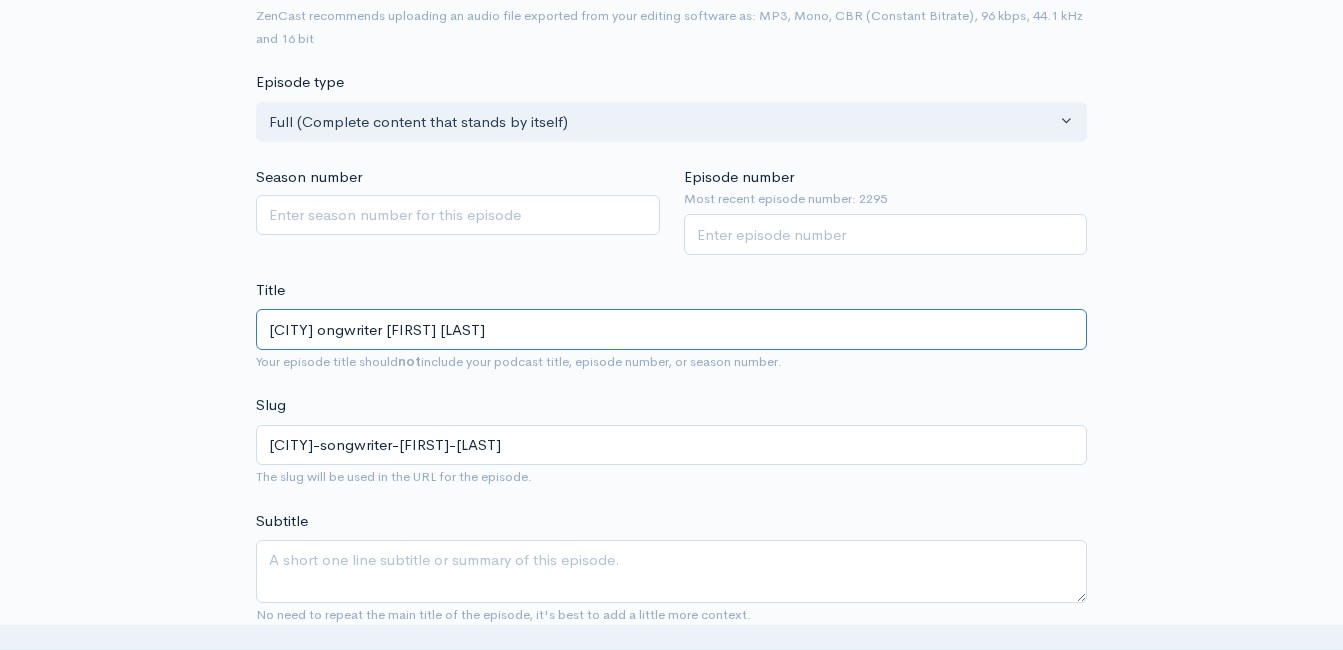 type on "chattanooga-ongwriter-ryan-oyer" 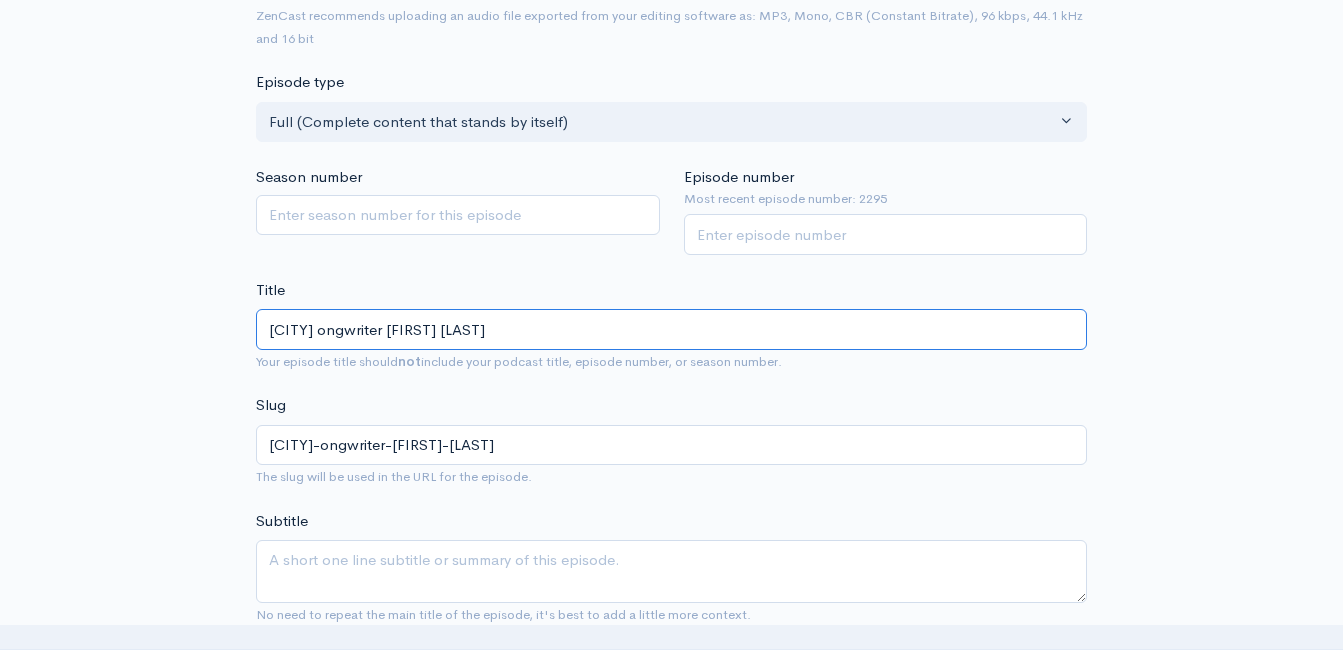 type on "Chattanooga Songwriter Ryan Oyer" 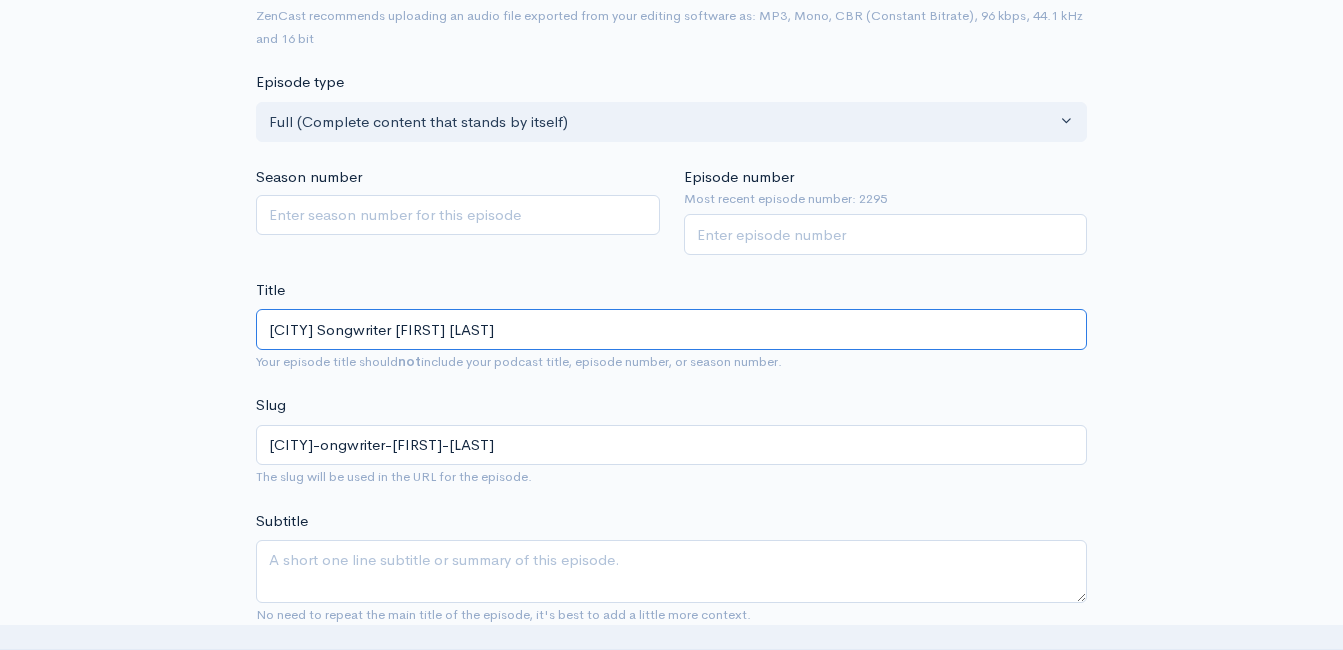 type on "chattanooga-songwriter-ryan-oyer" 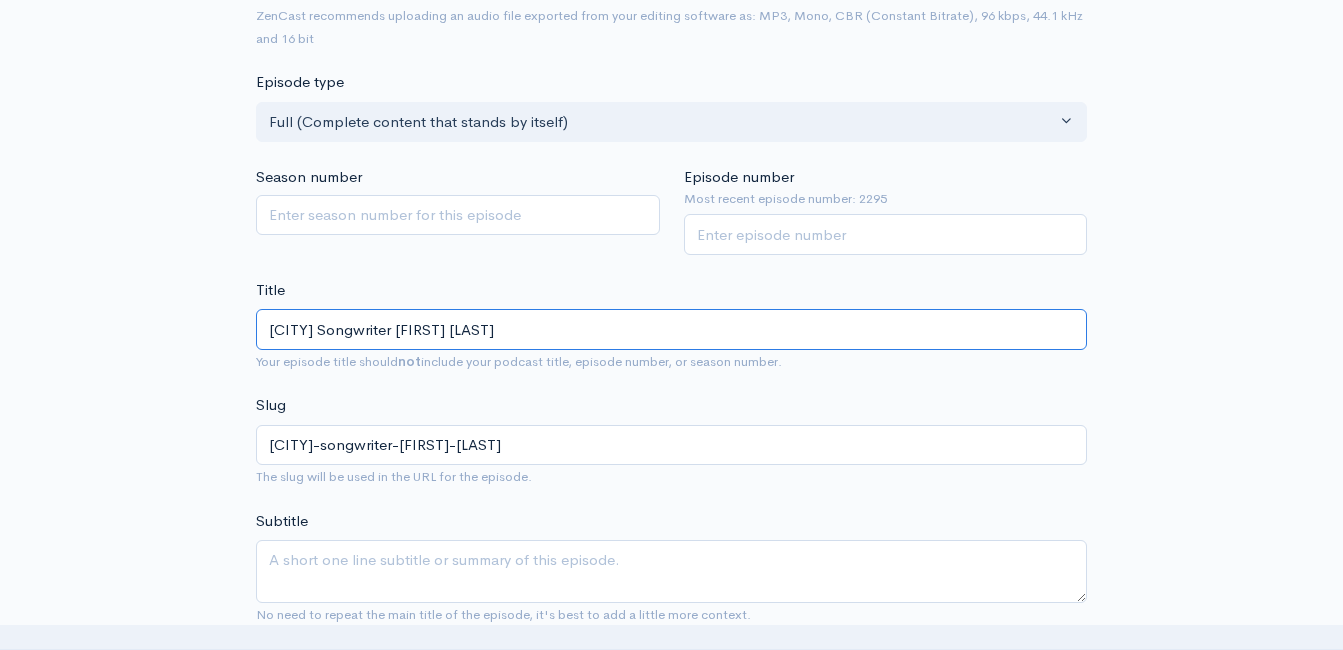 type on "Chattanooga Siongwriter Ryan Oyer" 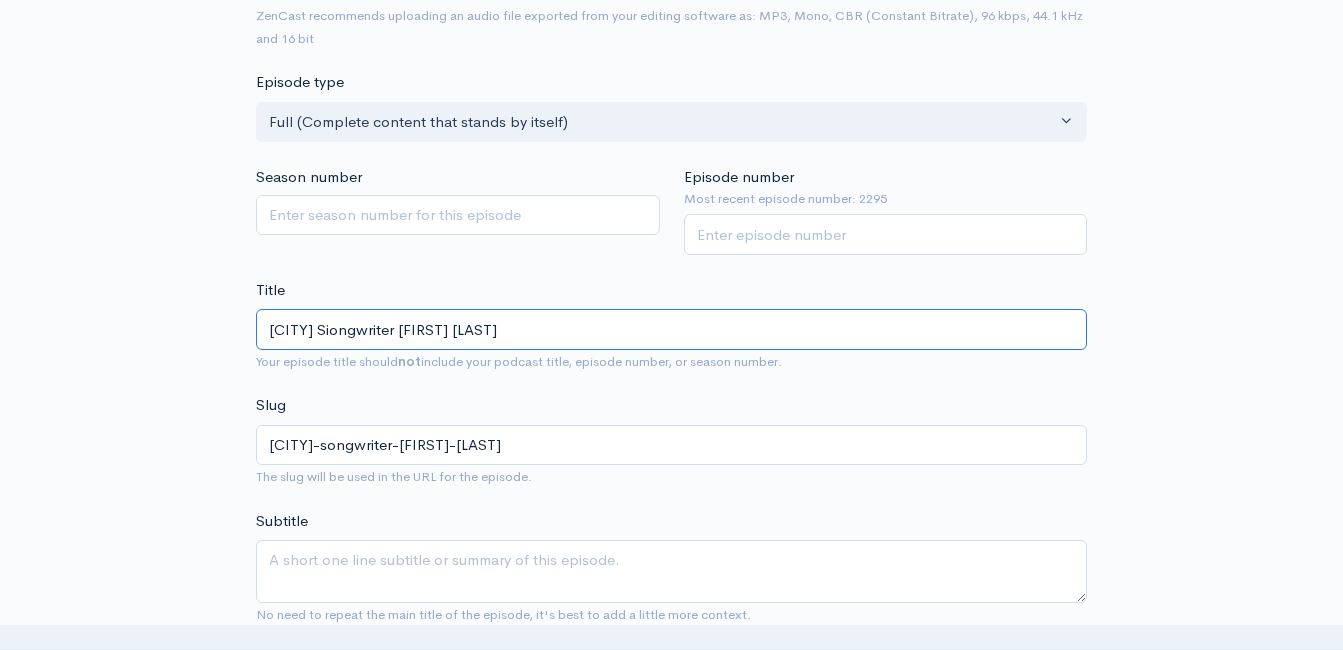 type on "chattanooga-siongwriter-ryan-oyer" 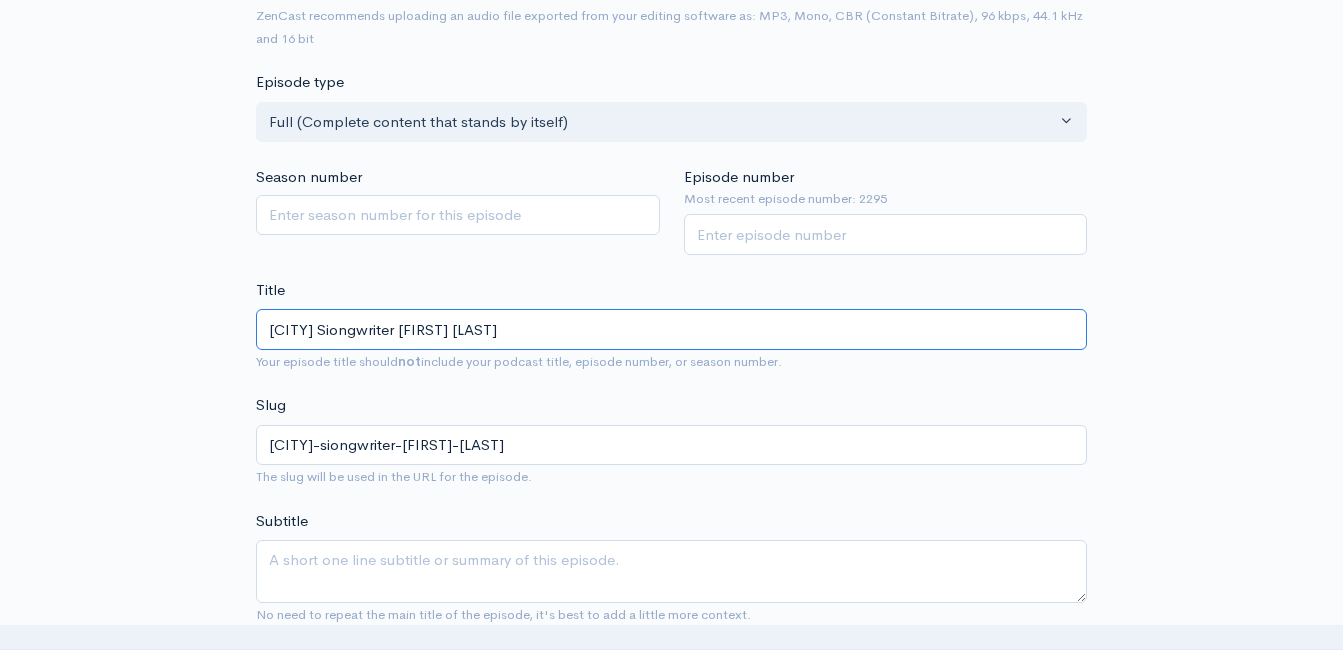 type on "Chattanooga Sinongwriter Ryan Oyer" 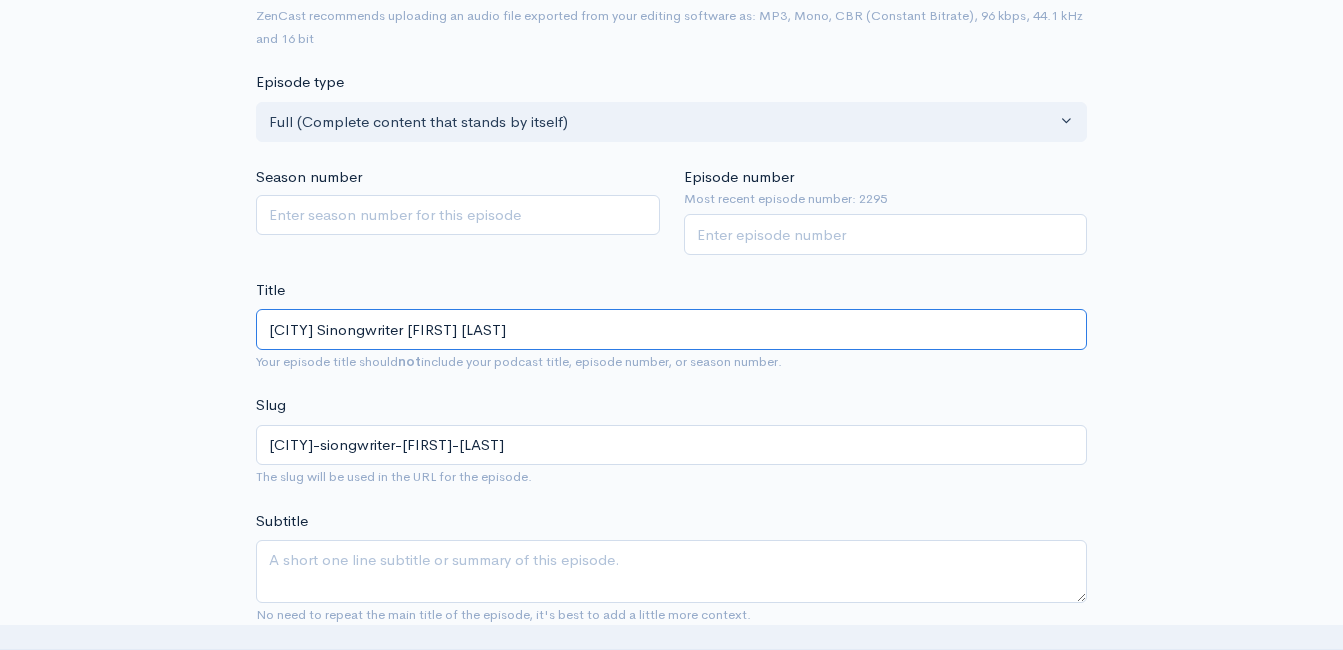 type on "chattanooga-sinongwriter-ryan-oyer" 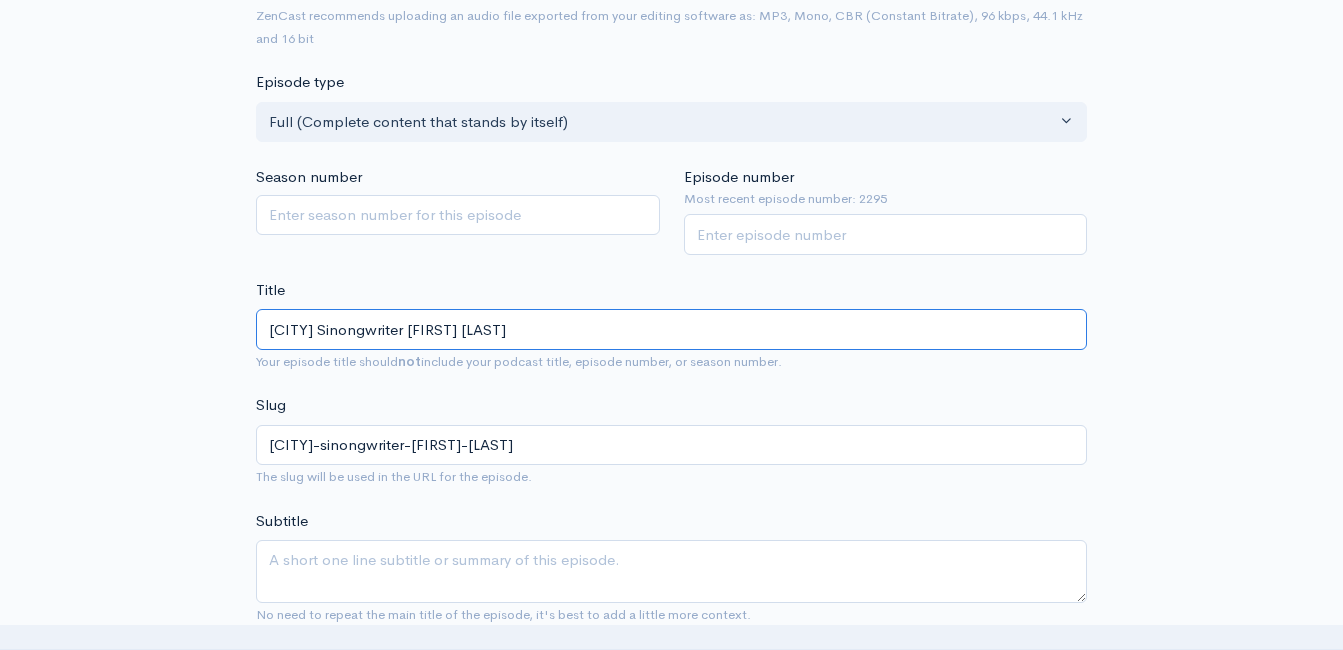 type on "Chattanooga Singongwriter Ryan Oyer" 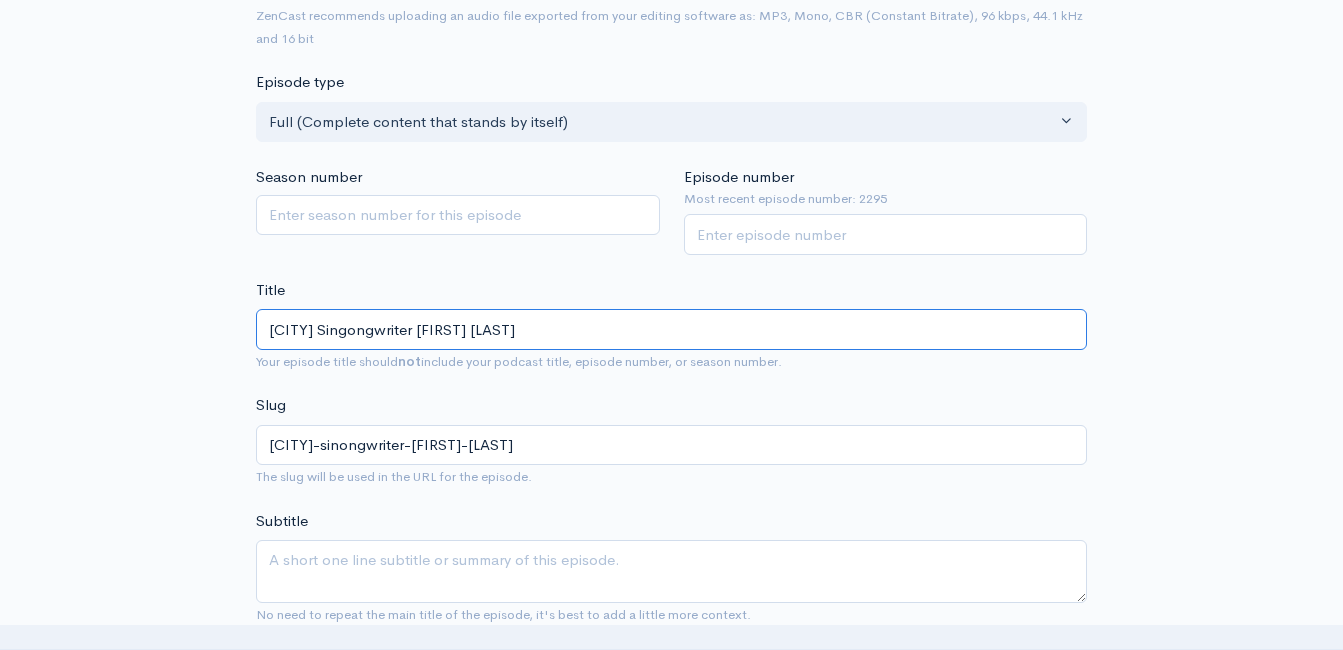 type on "chattanooga-singongwriter-ryan-oyer" 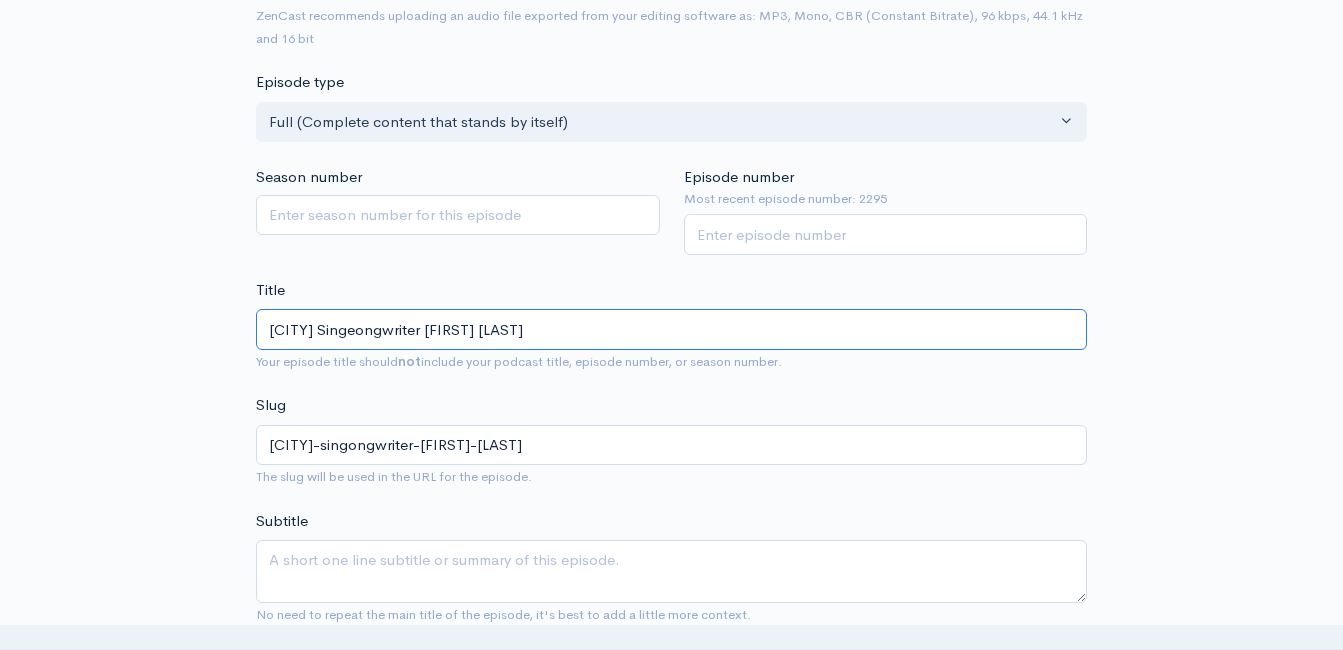 type on "Chattanooga Singerongwriter Ryan Oyer" 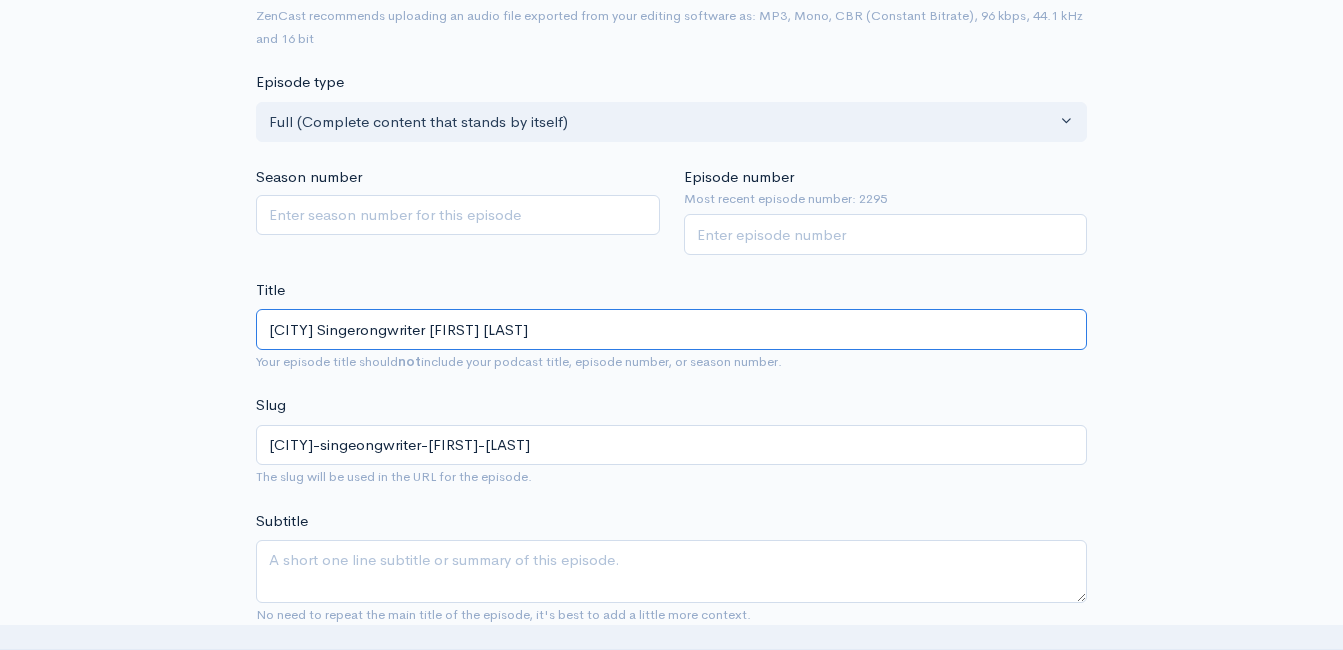type on "chattanooga-singerongwriter-ryan-oyer" 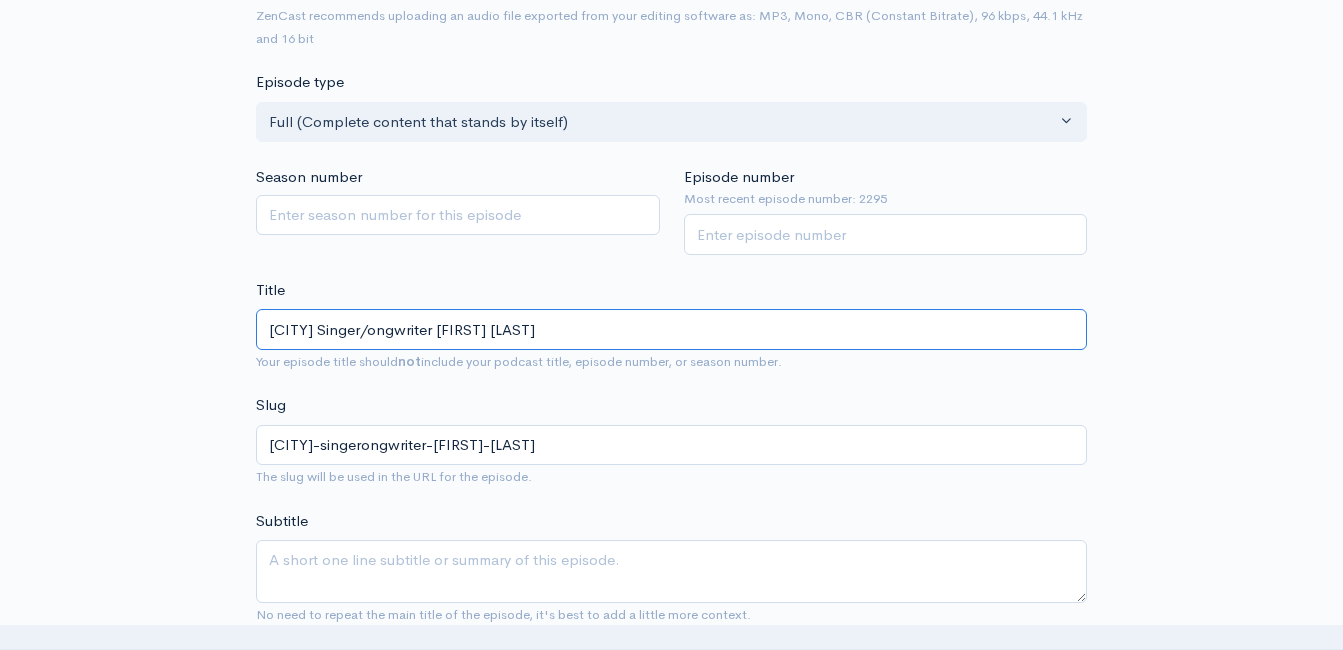 type on "Chattanooga Singer/Songwriter Ryan Oyer" 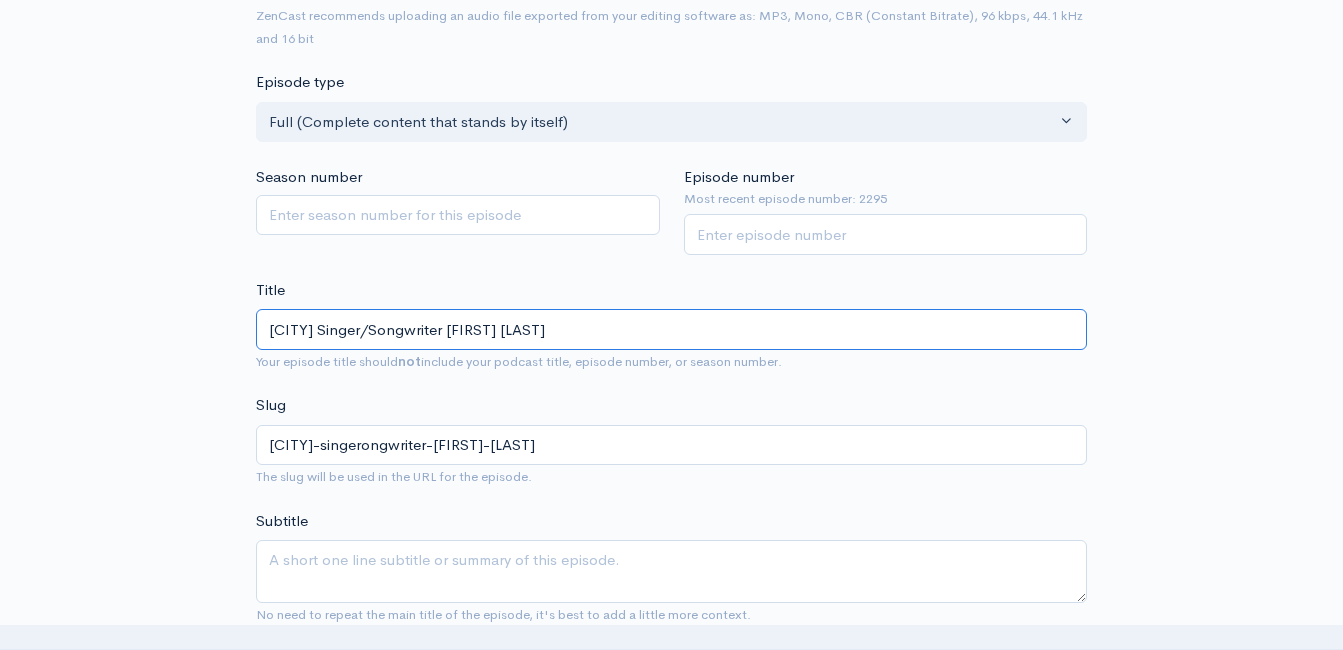 type on "chattanooga-singersongwriter-ryan-oyer" 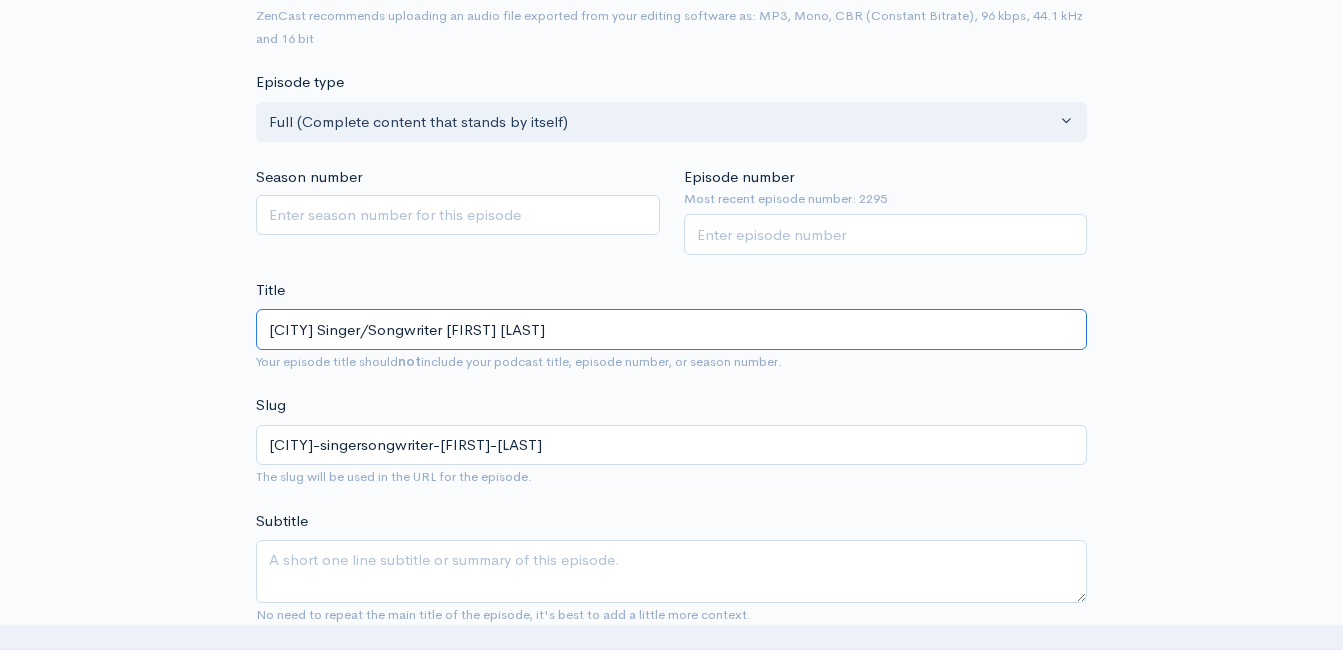 click on "Chattanooga Singer/Songwriter Ryan Oyer" at bounding box center [671, 329] 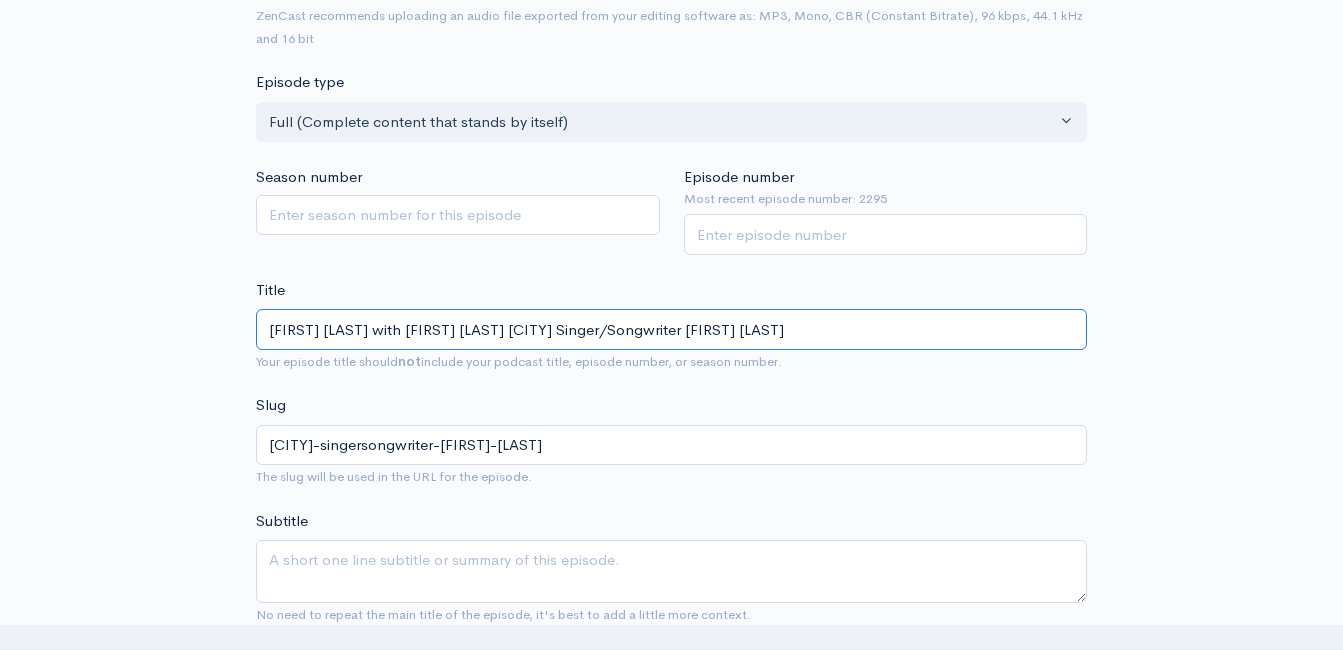 type on "StoneOnAir with Bryan StoneChattanooga Singer/Songwriter Ryan Oyer" 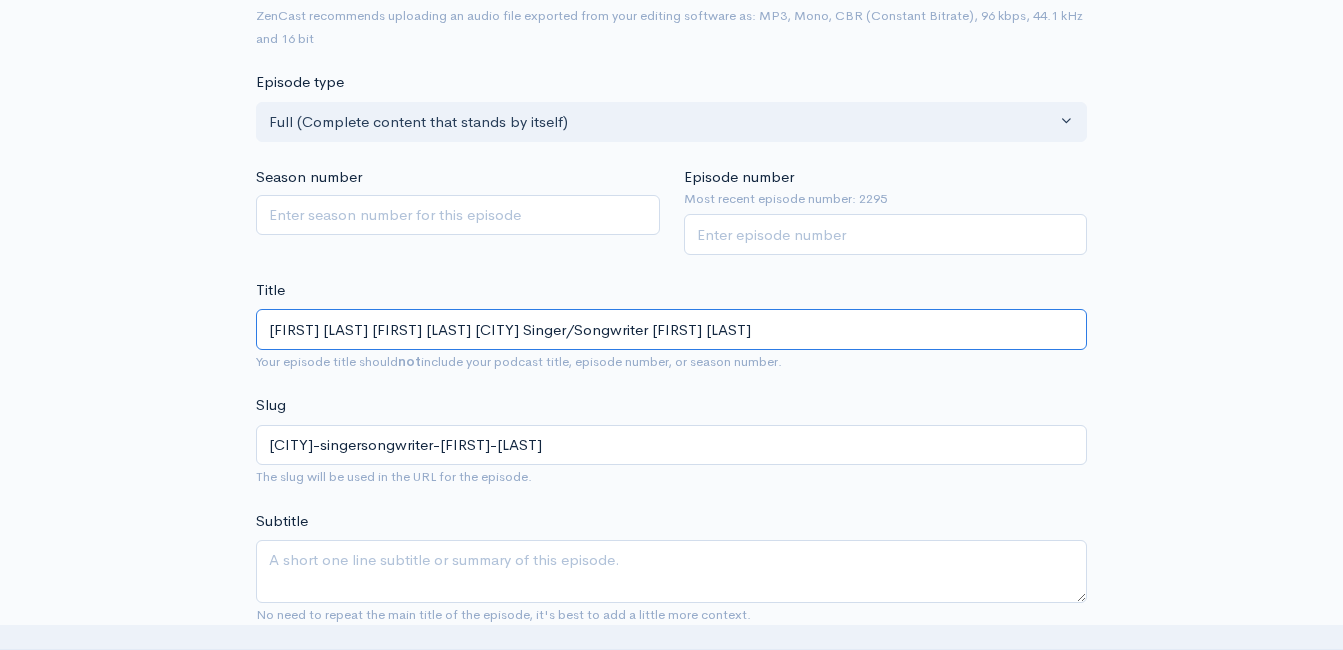 type on "stoneonair-with-bryan-stonechattanooga-singersongwriter-ryan-oyer" 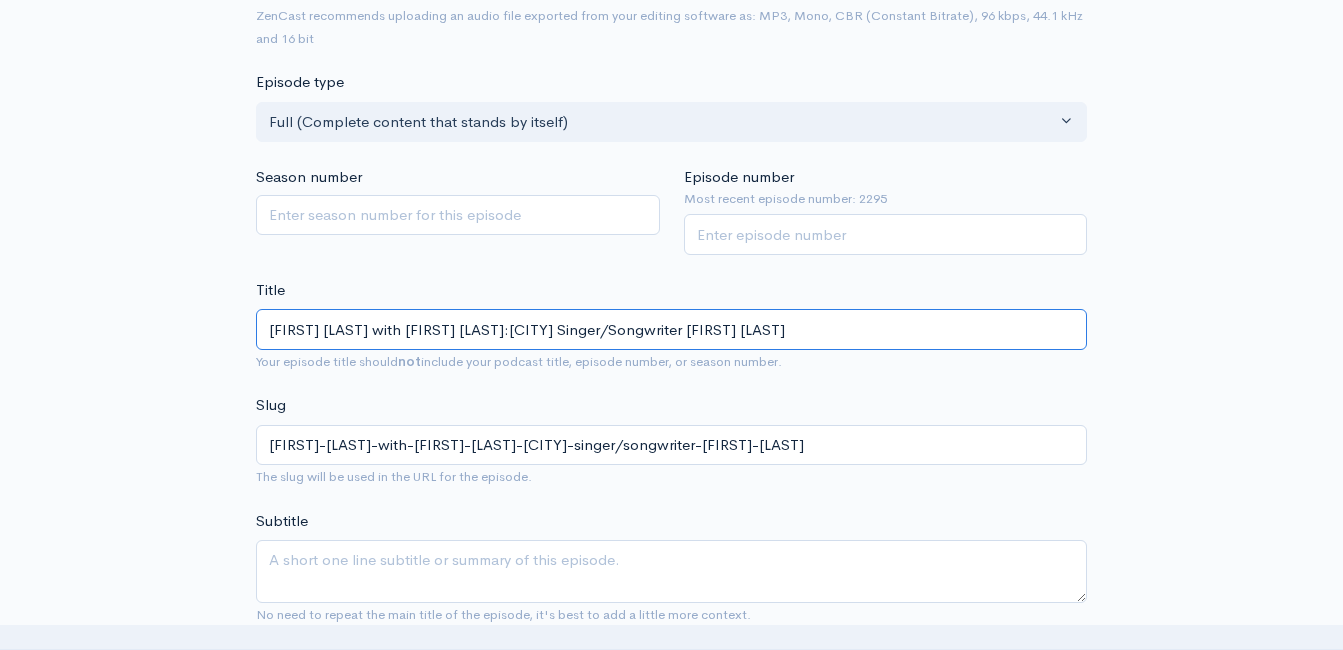 type on "StoneOnAir with Bryan Stone: Chattanooga Singer/Songwriter Ryan Oyer" 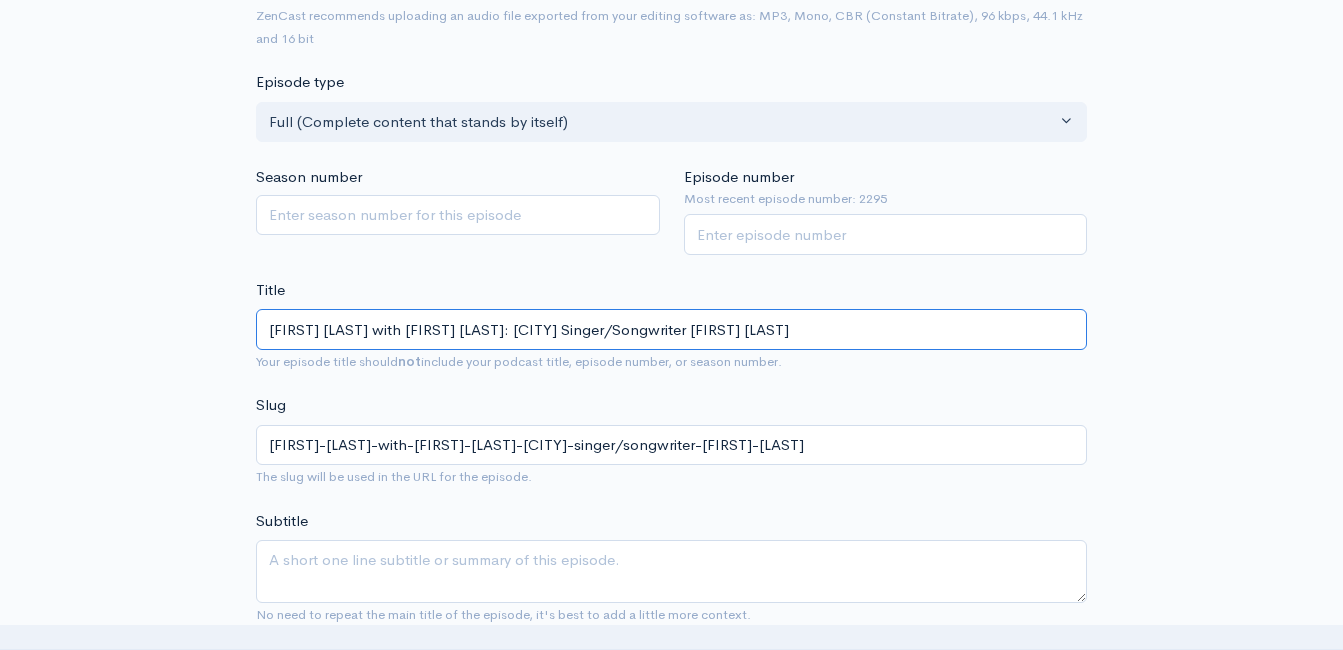 type on "stoneonair-with-bryan-stone-chattanooga-singersongwriter-ryan-oyer" 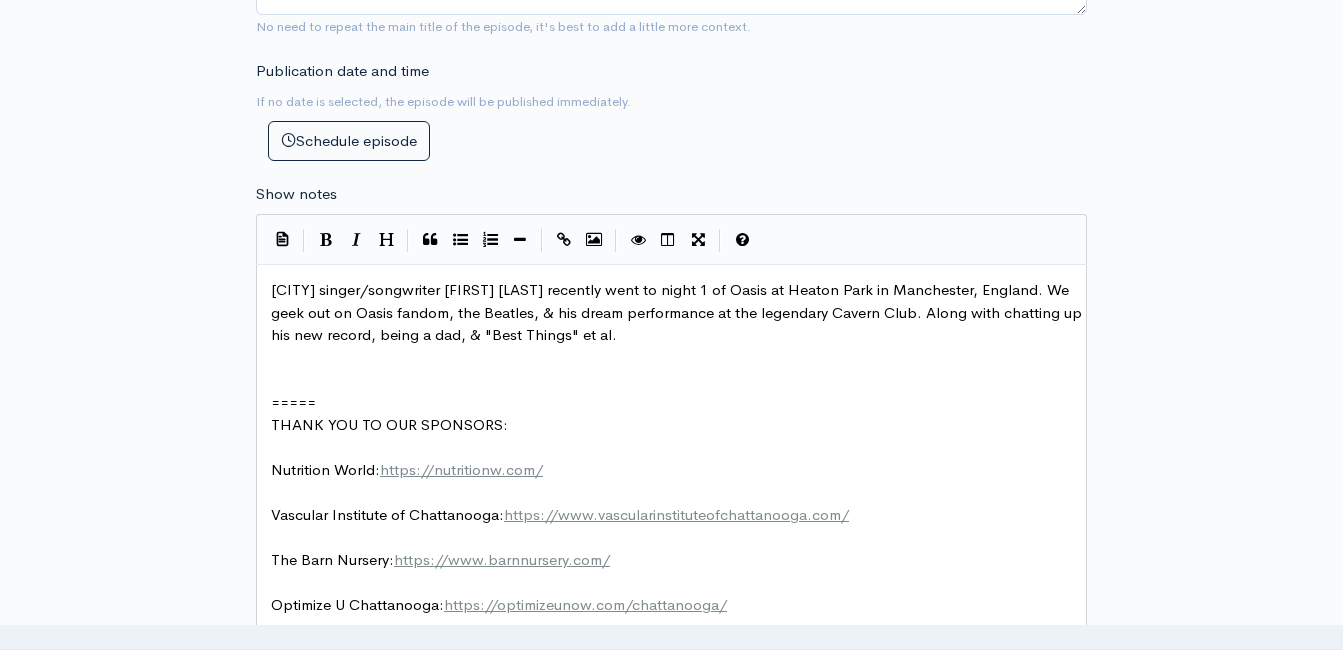 scroll, scrollTop: 913, scrollLeft: 0, axis: vertical 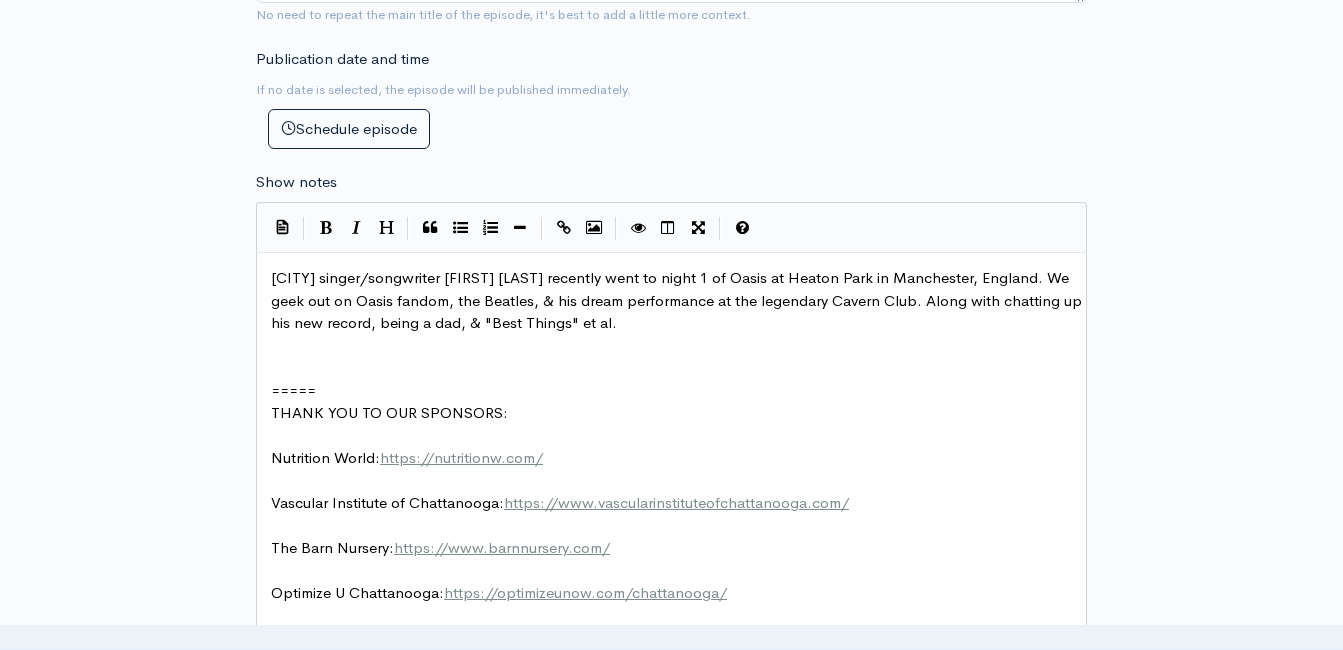 type on "StoneOnAir with Bryan Stone: Chattanooga Singer/Songwriter Ryan Oyer" 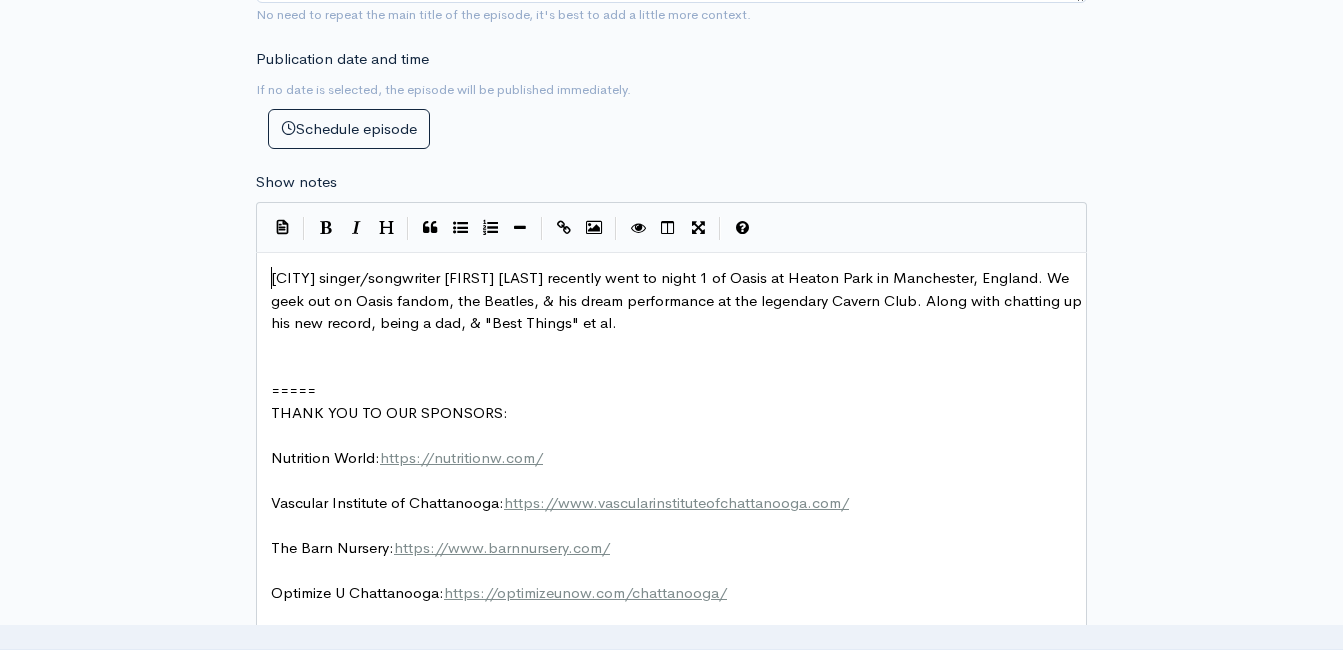 scroll, scrollTop: 2, scrollLeft: 0, axis: vertical 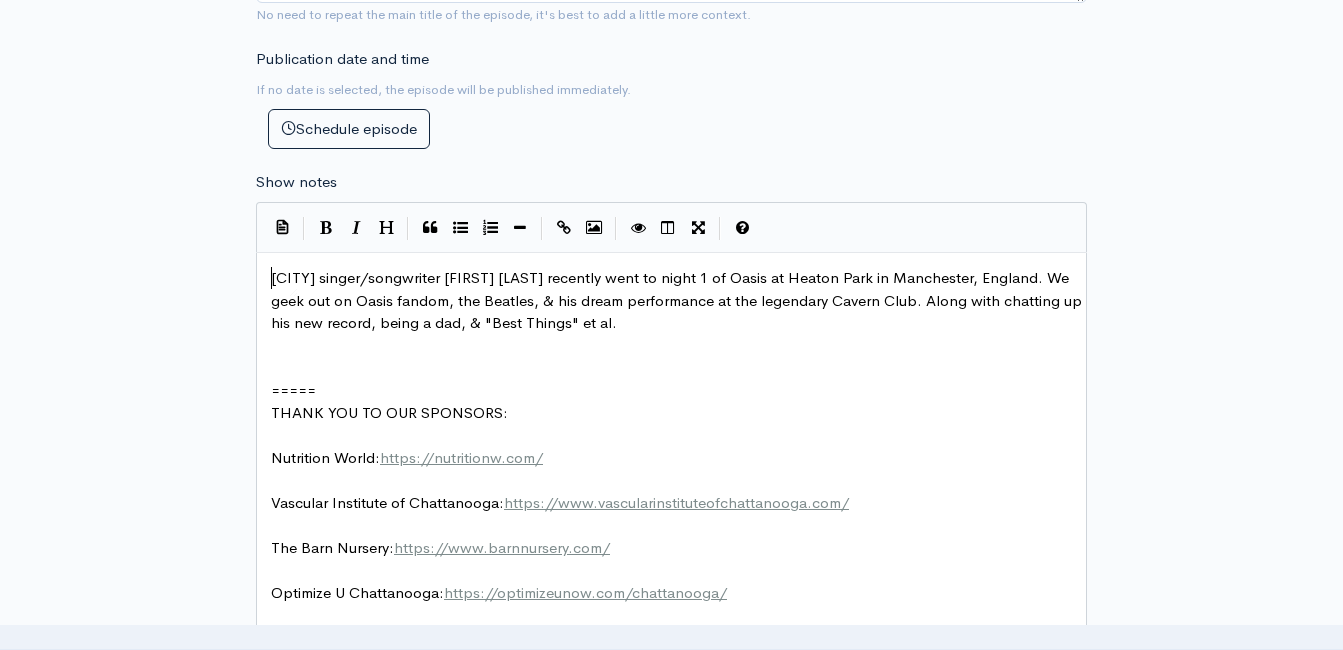 type on "​" 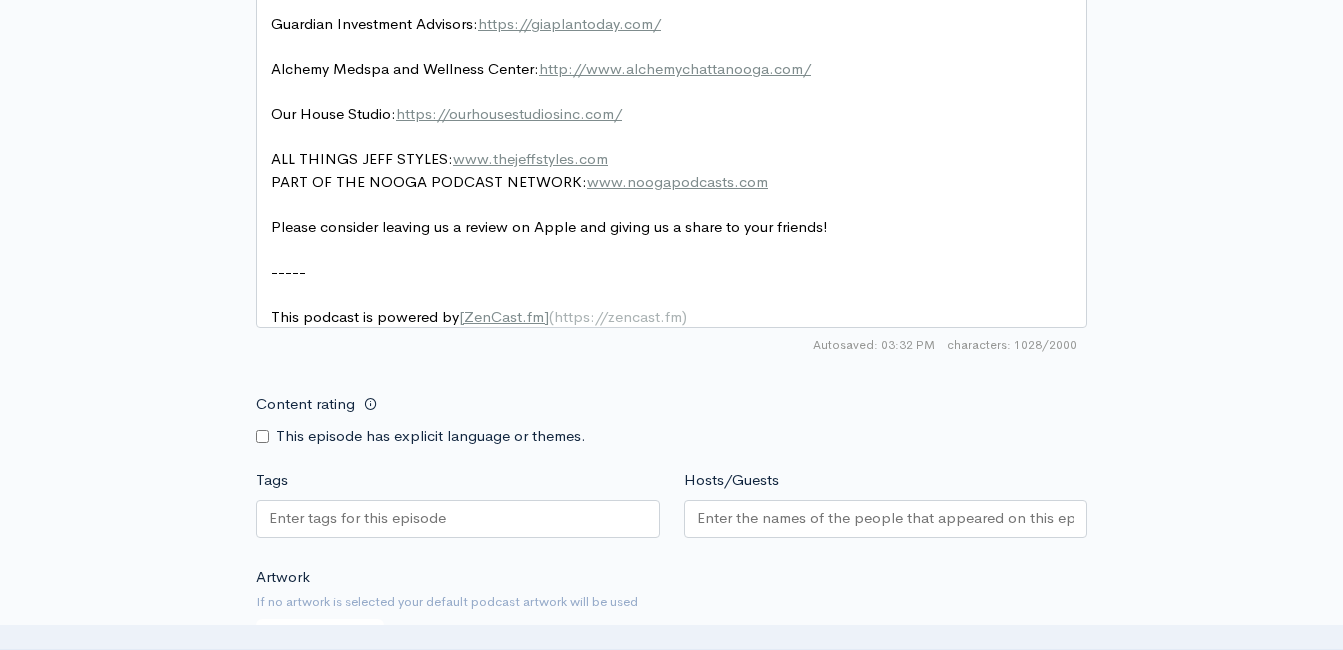 scroll, scrollTop: 1813, scrollLeft: 0, axis: vertical 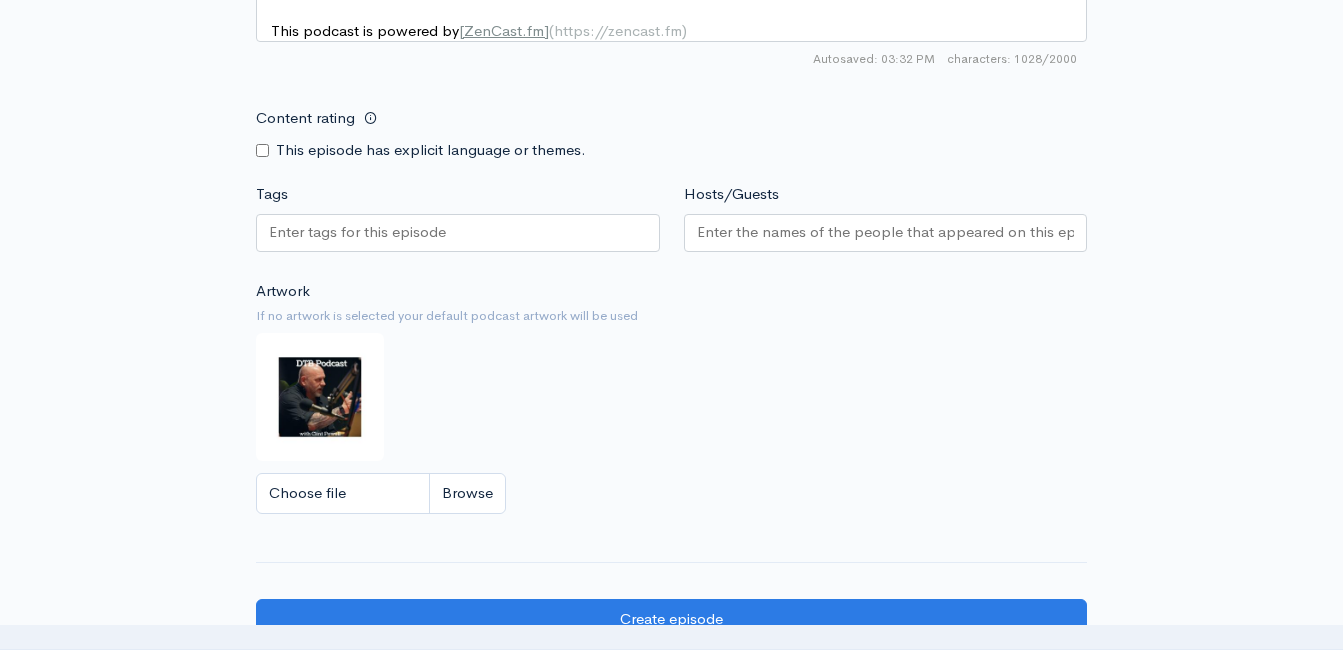 type 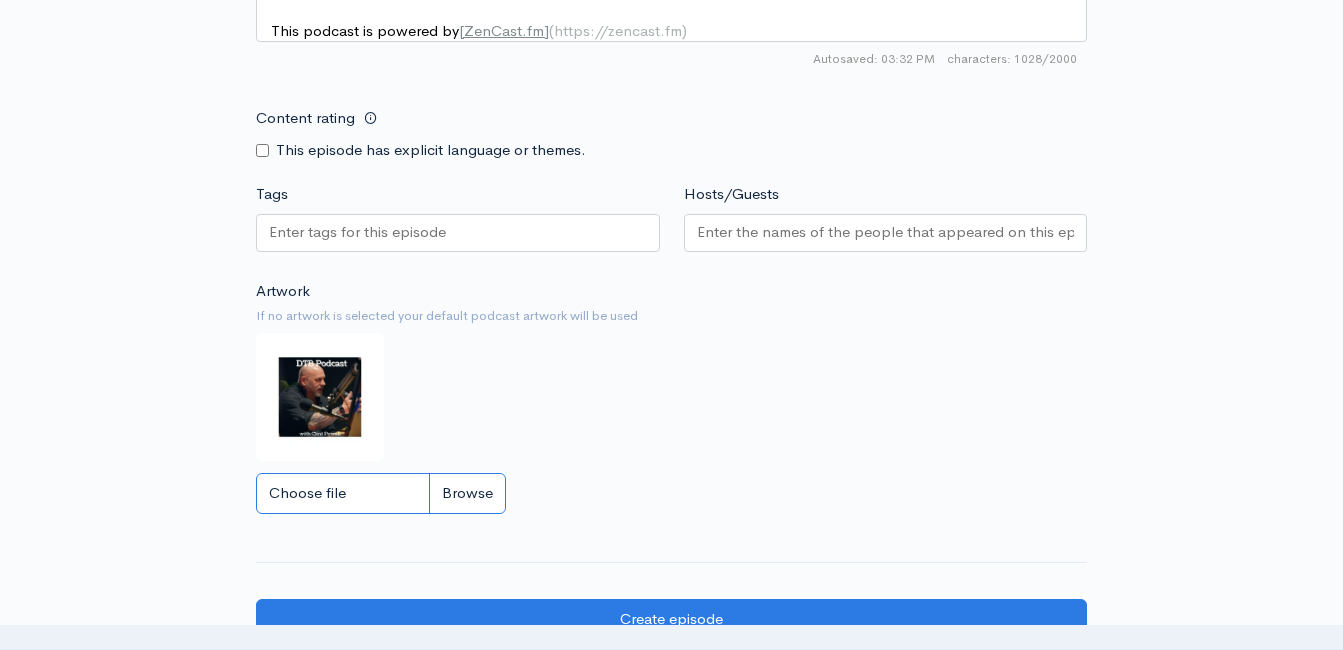 click on "Choose file" at bounding box center [381, 493] 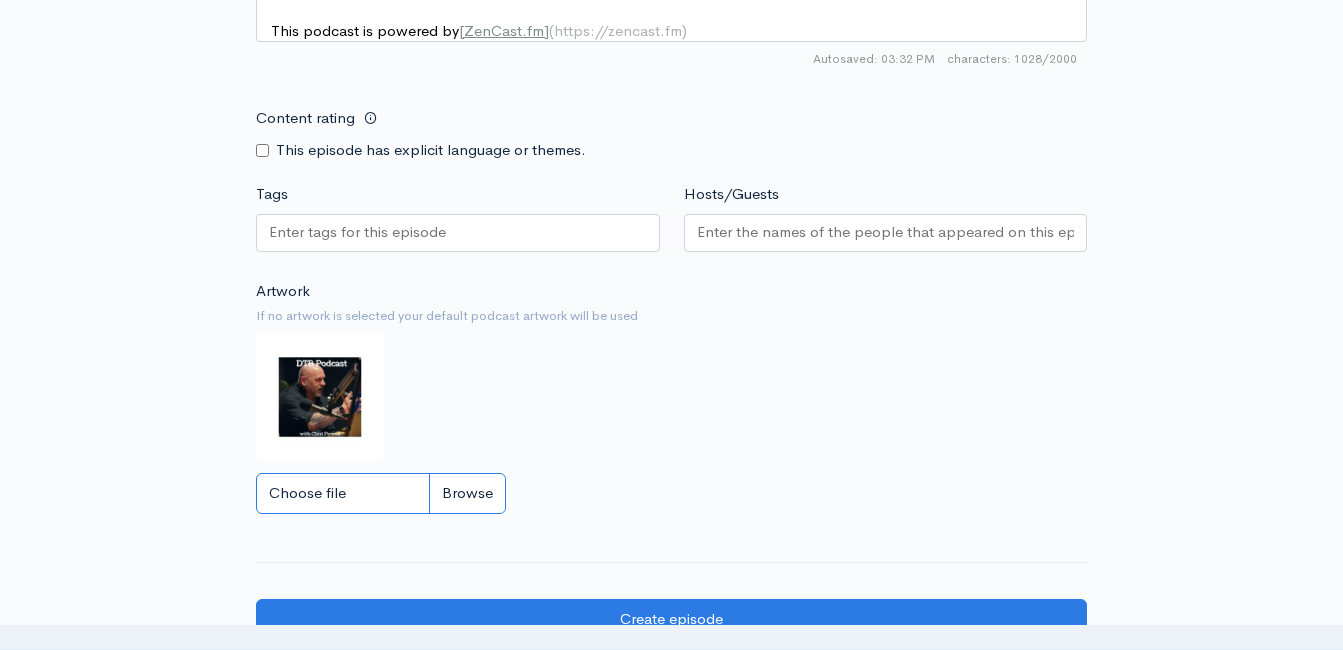 type on "C:\fakepath\1000003447.jpg" 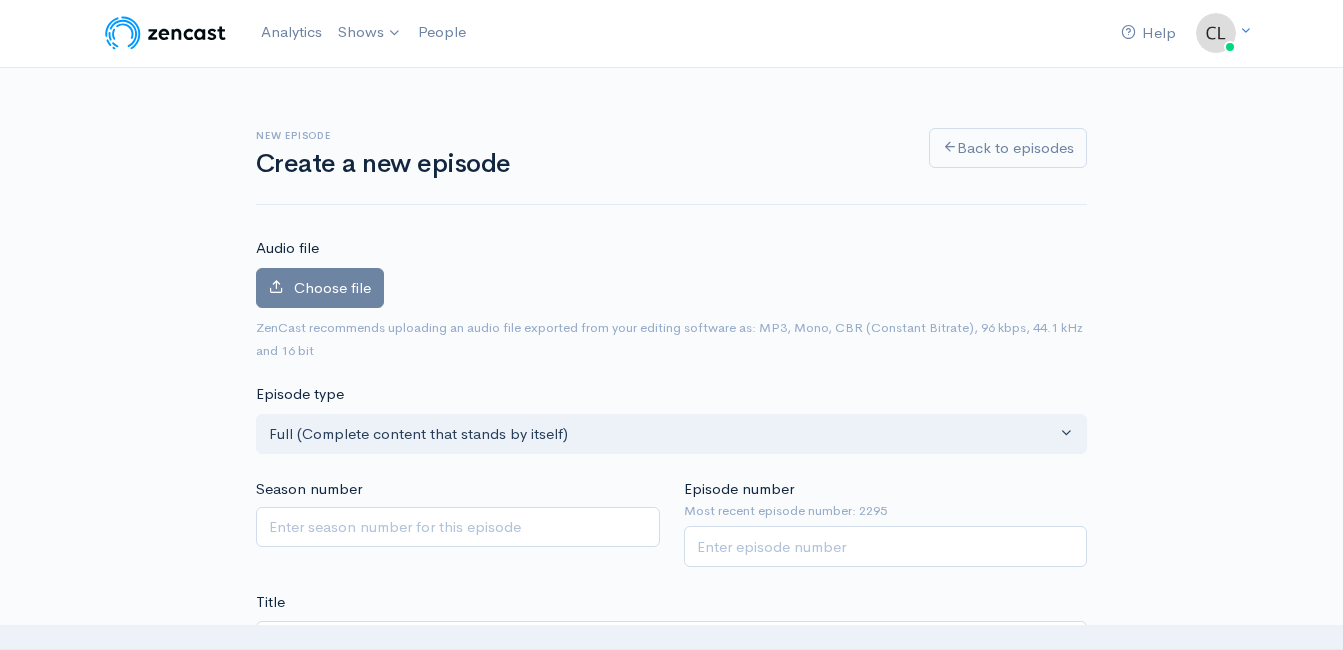 scroll, scrollTop: 0, scrollLeft: 0, axis: both 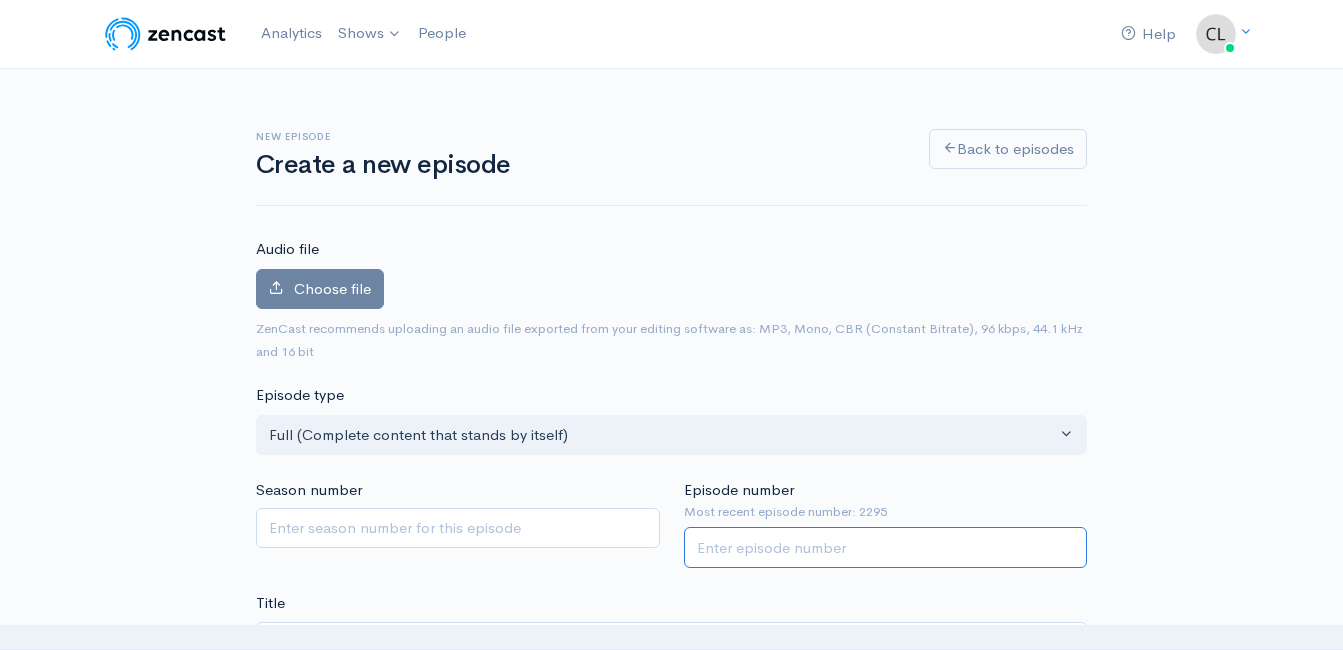 click on "Episode number" at bounding box center [886, 547] 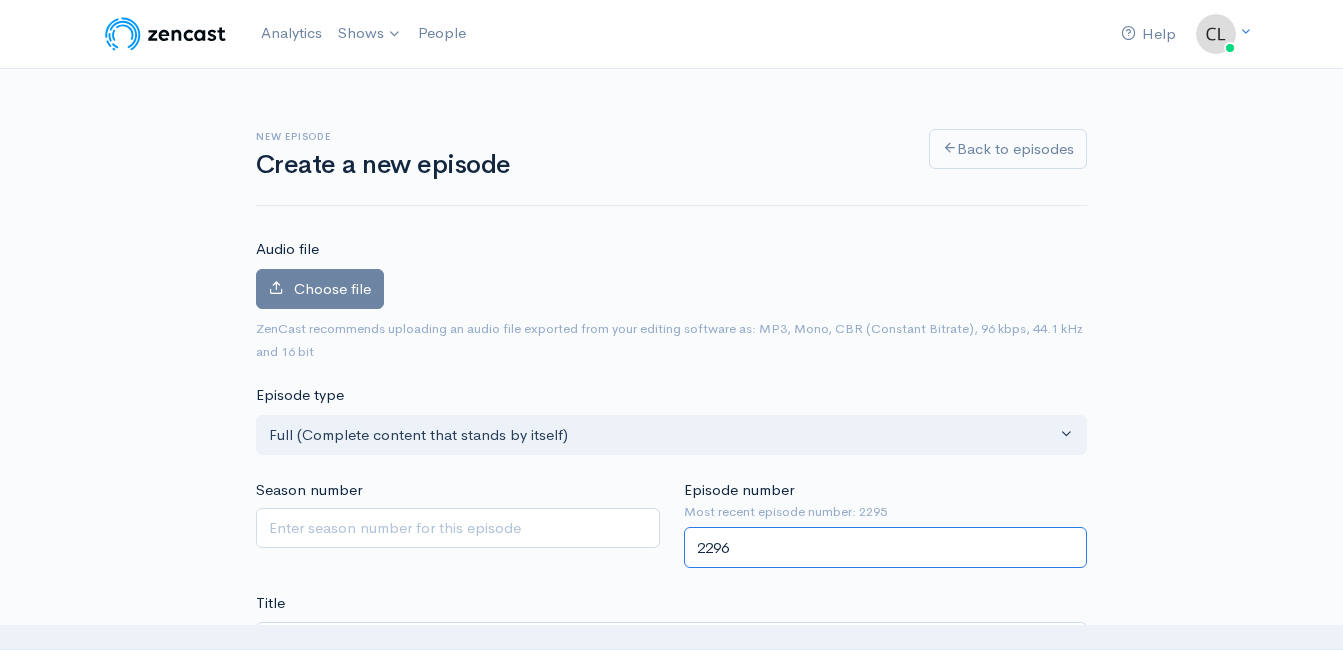 type on "2296" 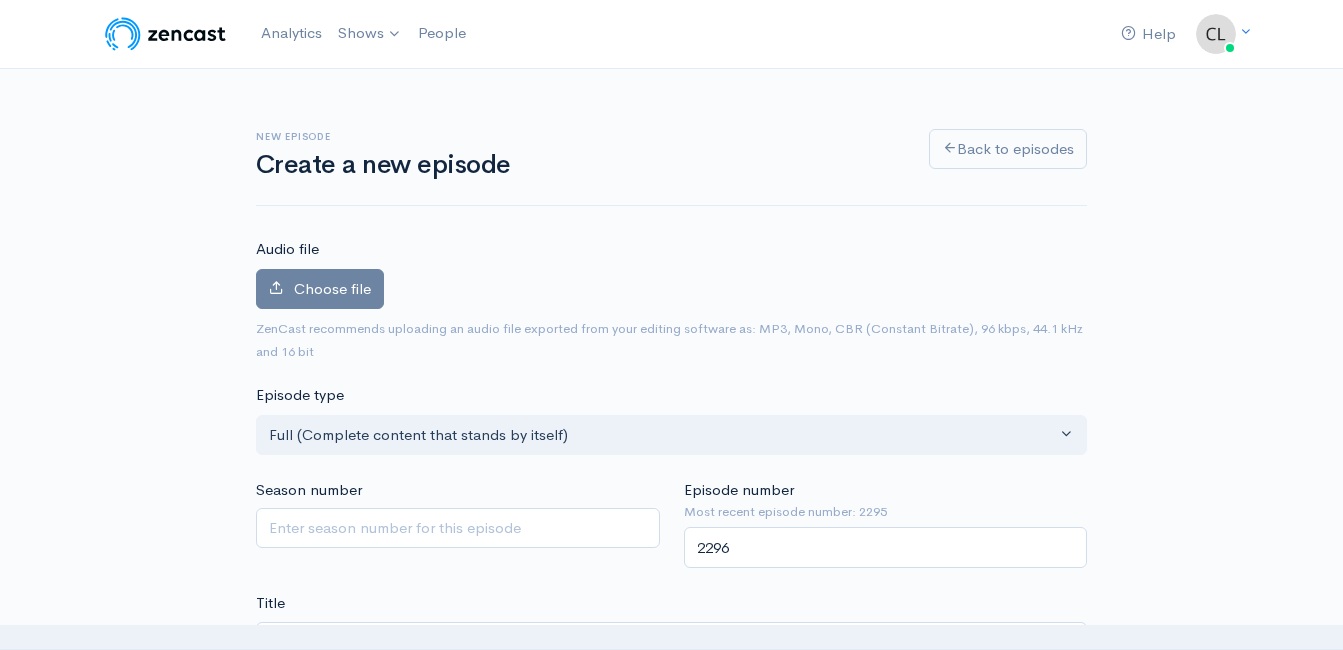 drag, startPoint x: 650, startPoint y: 596, endPoint x: 654, endPoint y: 583, distance: 13.601471 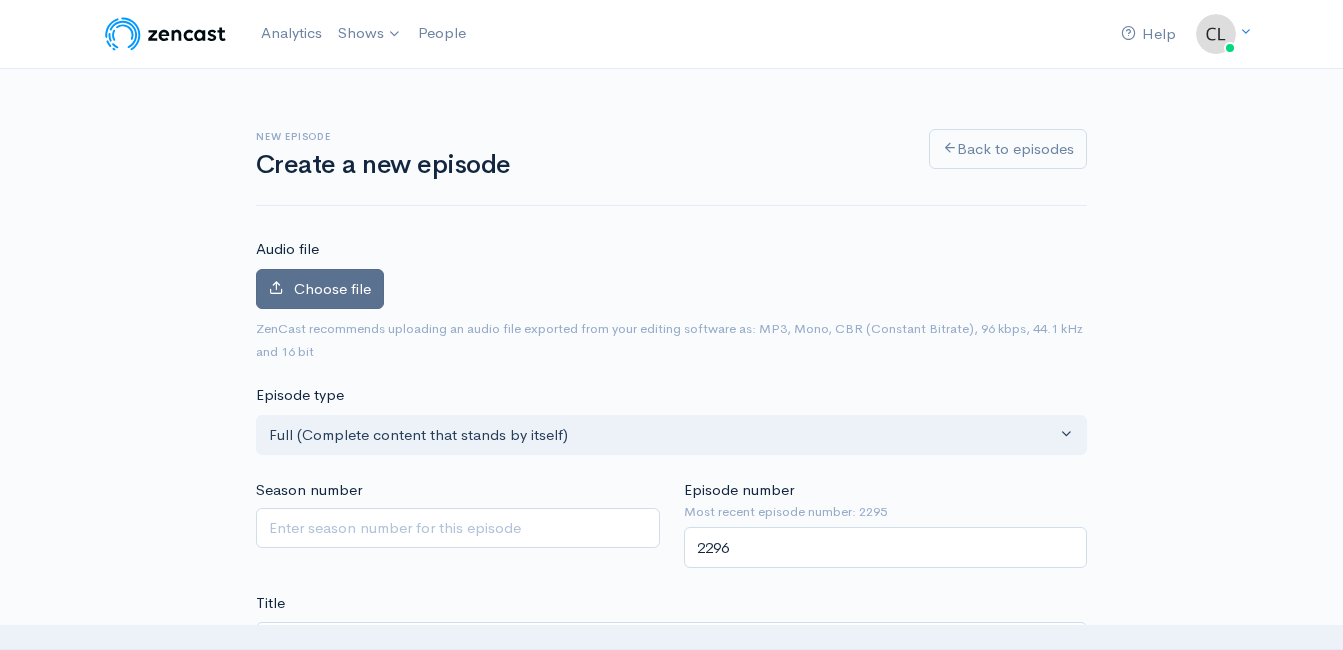 click on "Choose file" at bounding box center [332, 288] 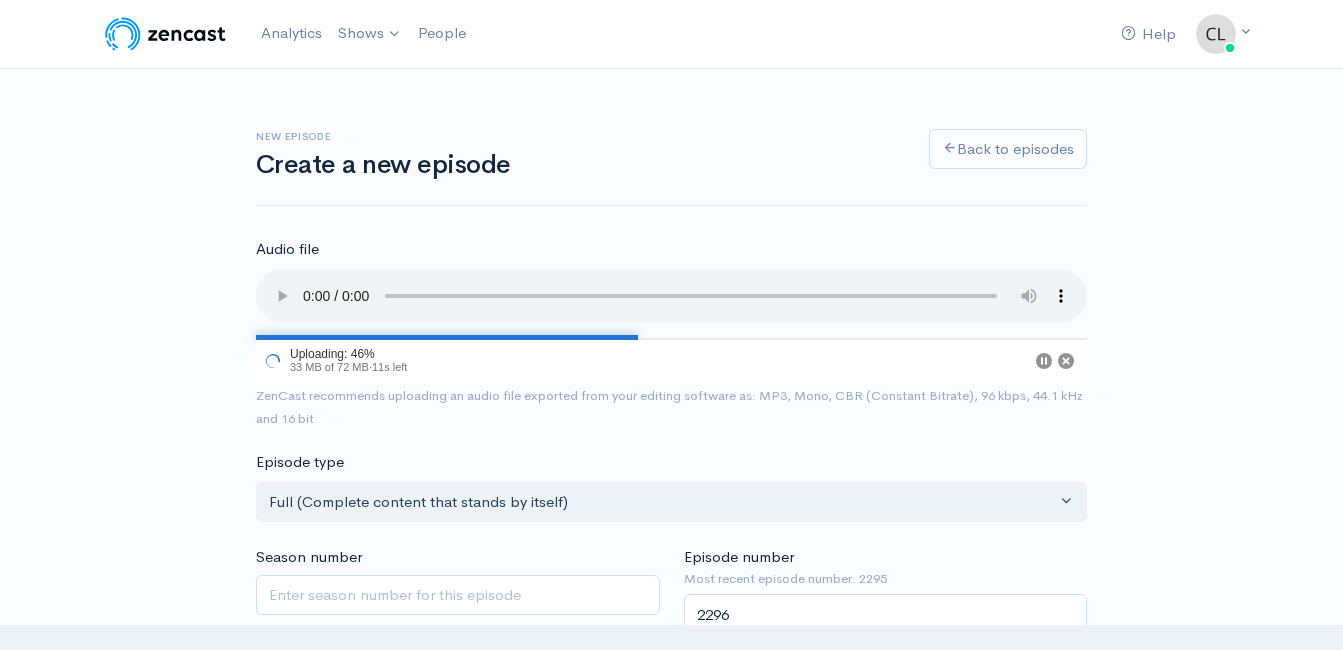 type 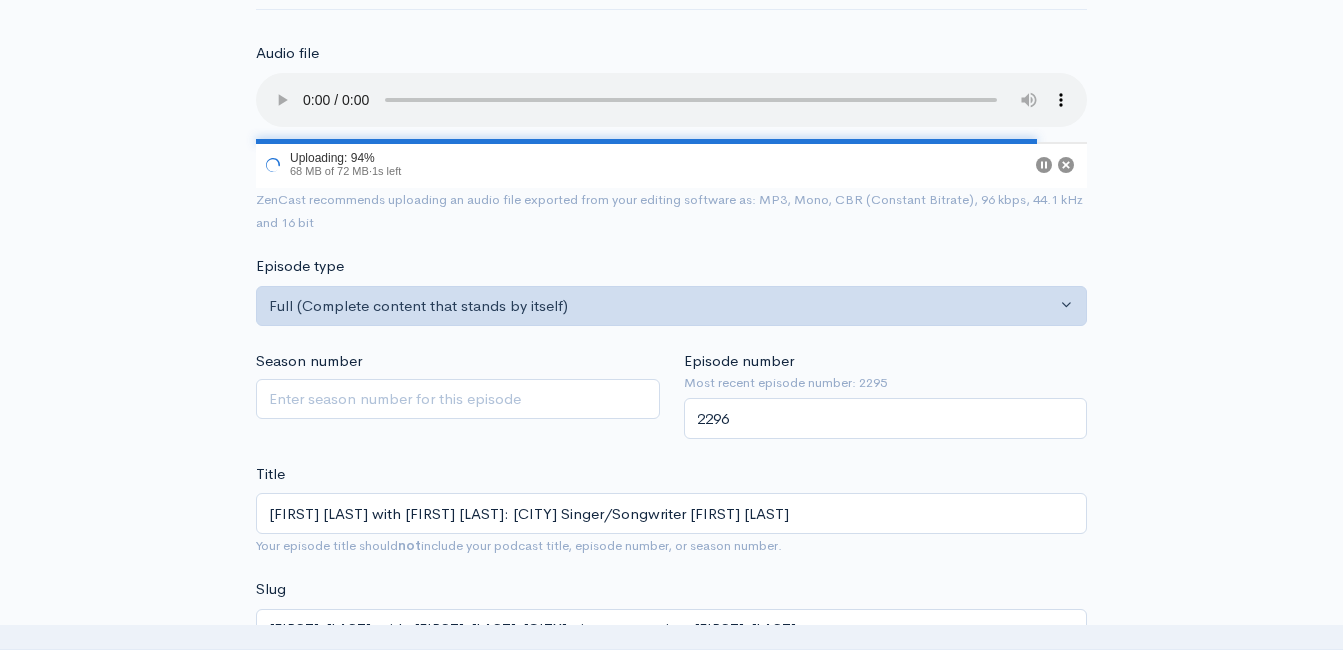 scroll, scrollTop: 200, scrollLeft: 0, axis: vertical 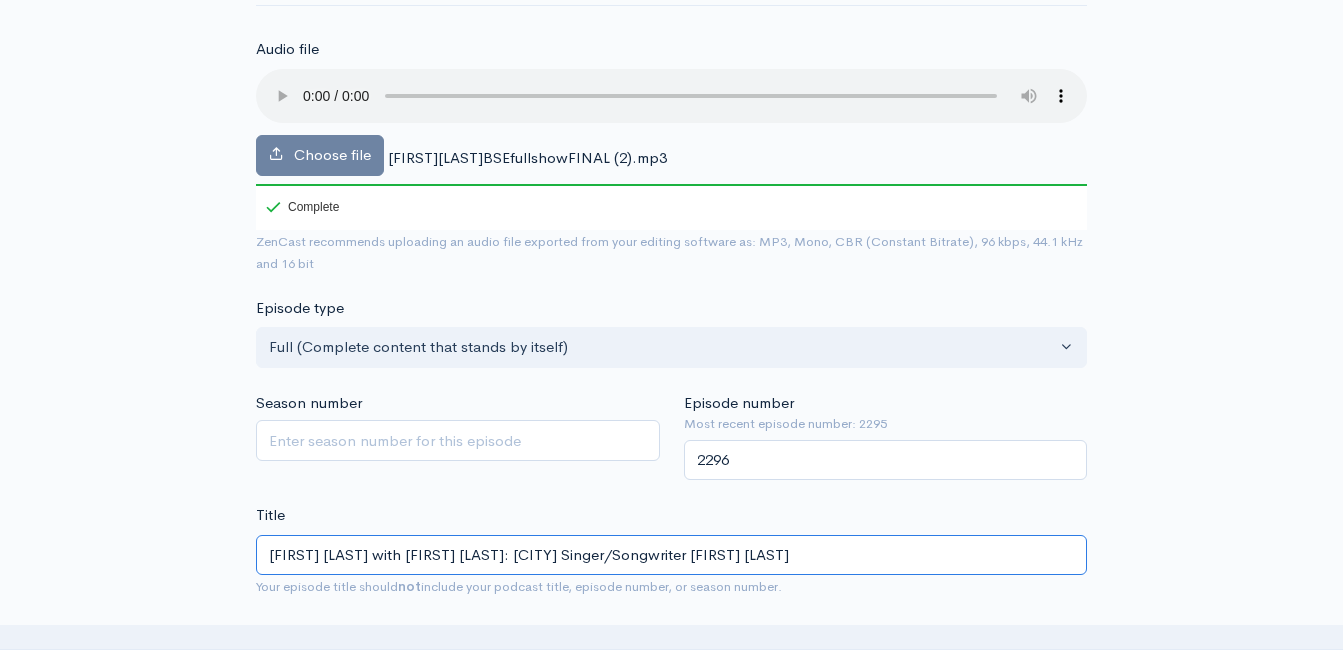click on "StoneOnAir with Bryan Stone: Chattanooga Singer/Songwriter Ryan Oyer" at bounding box center (671, 555) 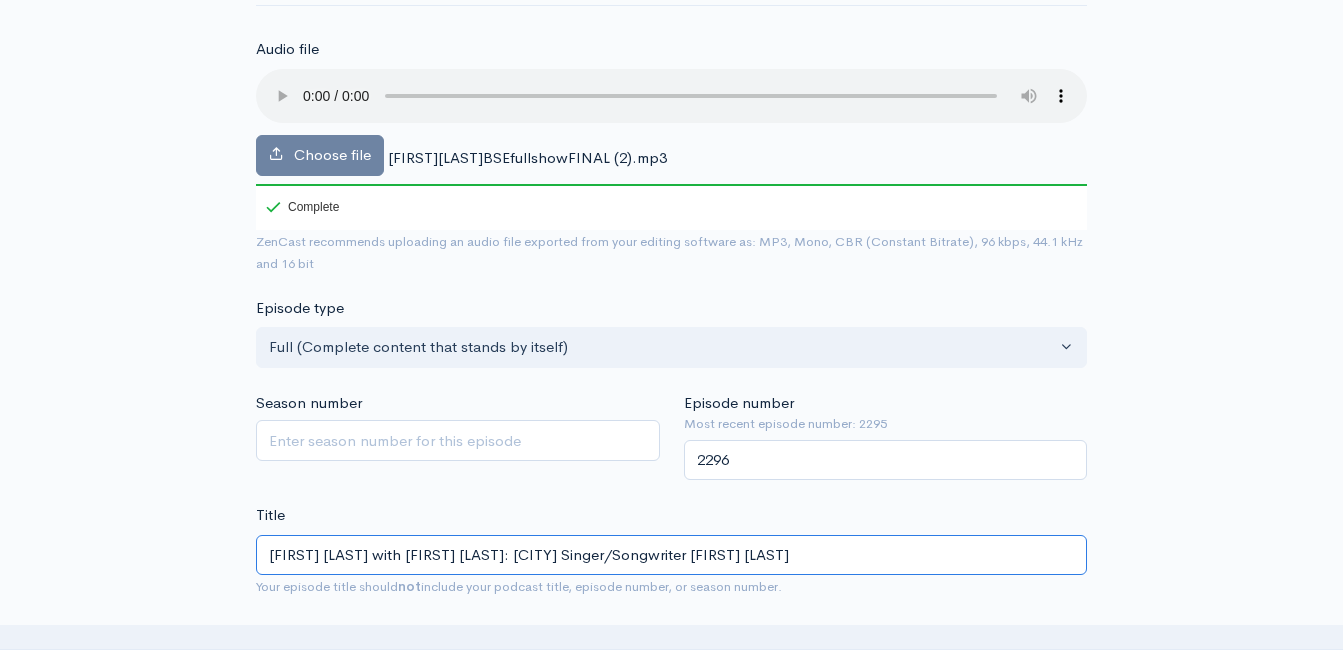 type on "StoneOnAir with Bryan Stone:Chattanooga Singer/Songwriter Ryan Oyer" 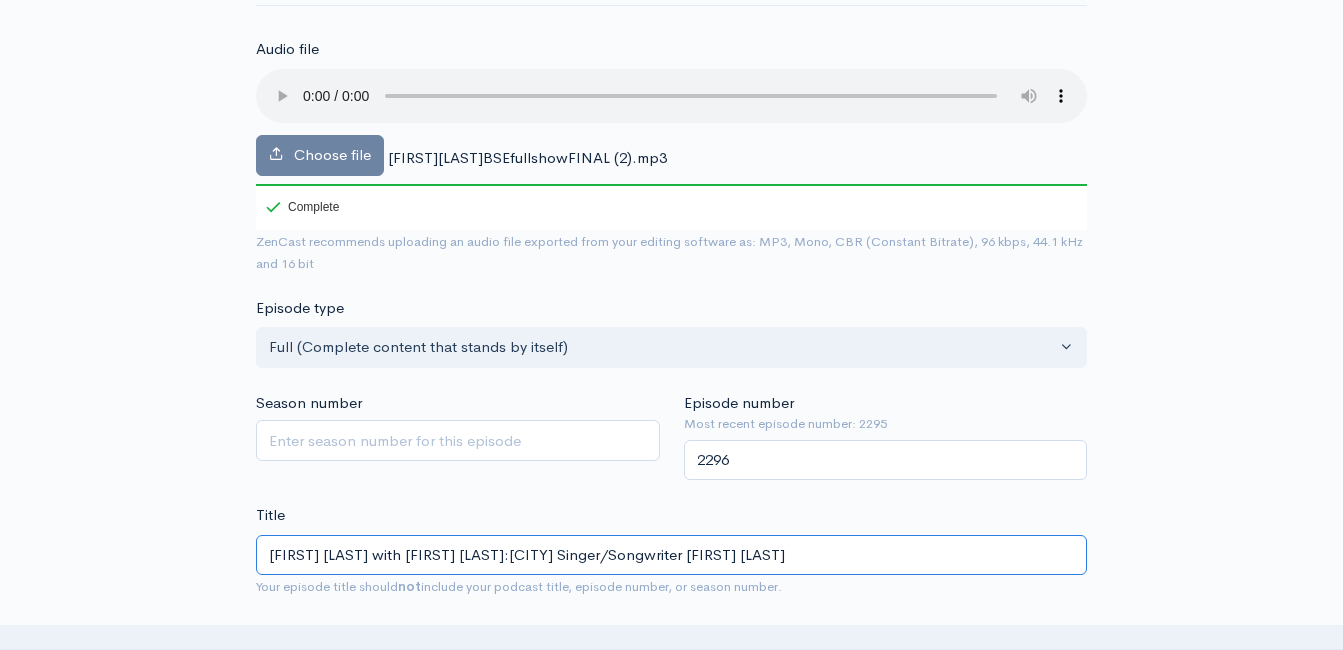 type on "stoneonair-with-bryan-stonechattanooga-singersongwriter-ryan-oyer" 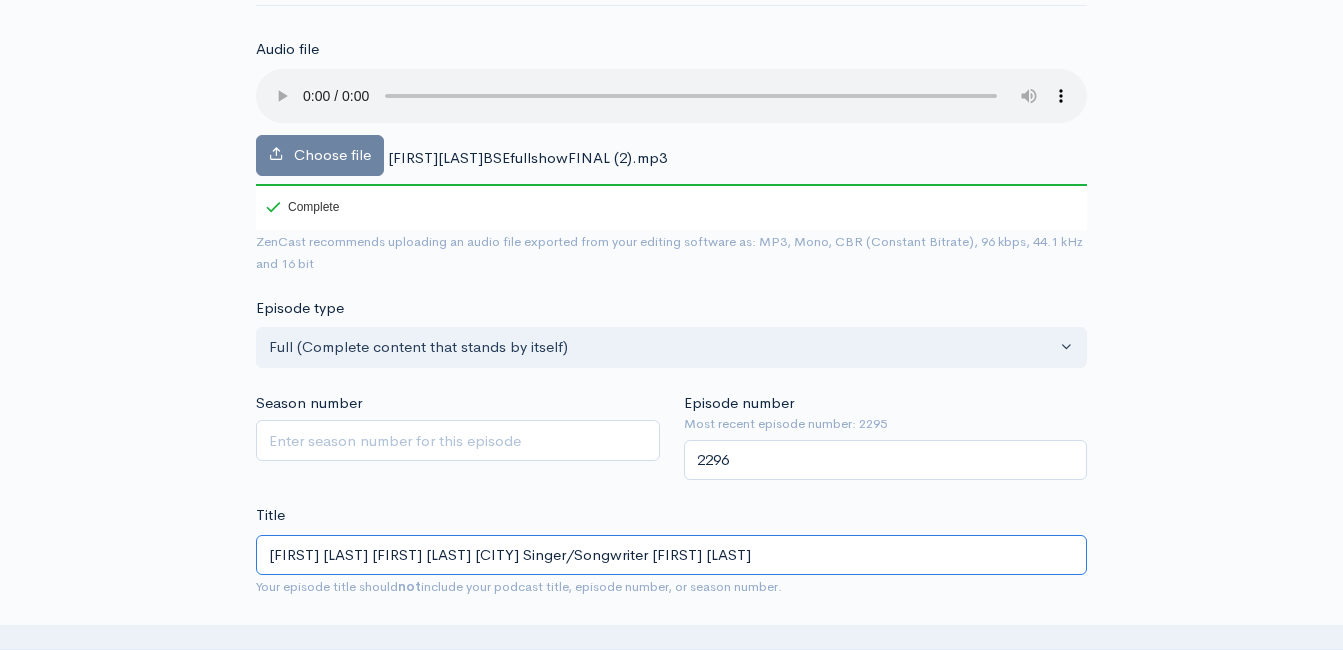 type on "StoneOnAir with Bryan Stone Chattanooga Singer/Songwriter Ryan Oyer" 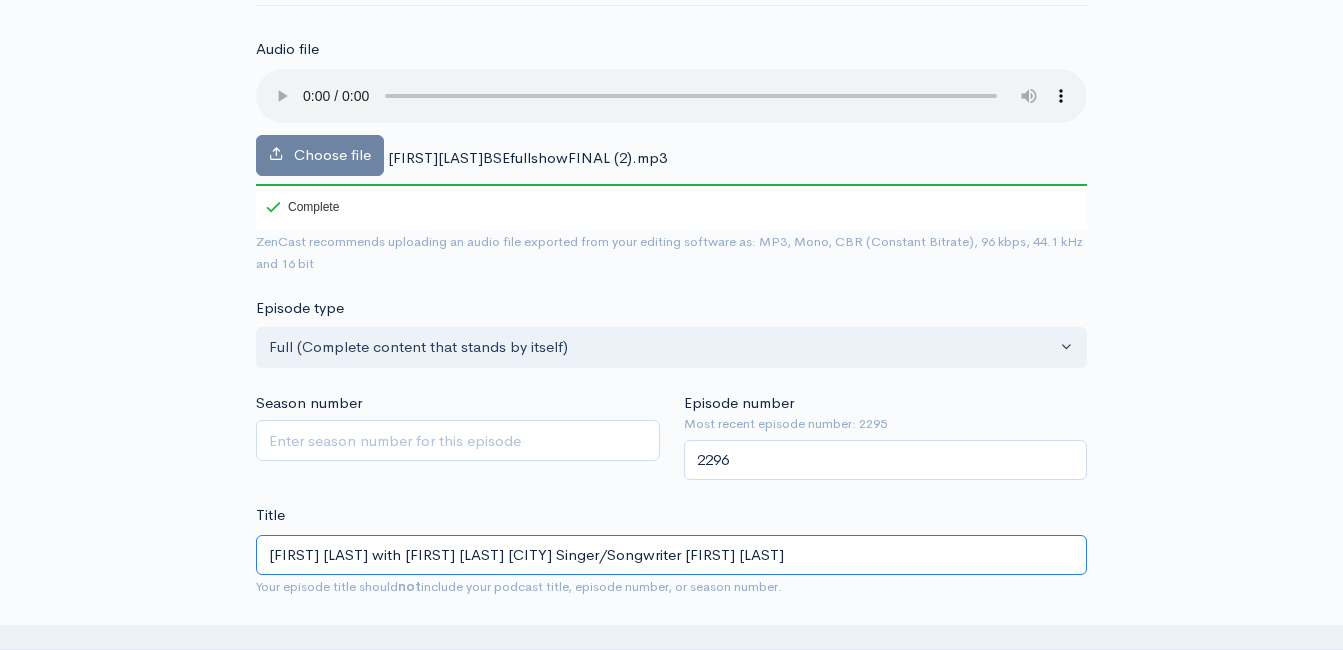 type on "stoneonair-with-bryan-stone-chattanooga-singersongwriter-ryan-oyer" 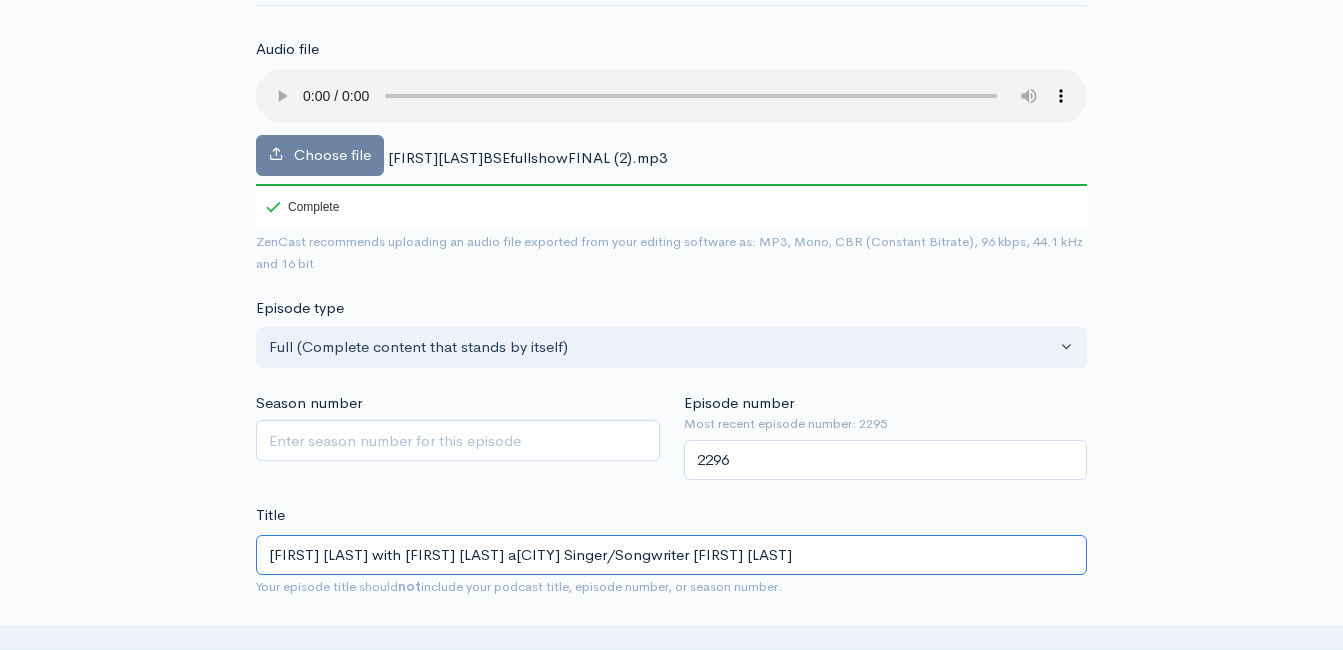 type on "StoneOnAir with Bryan Stone anChattanooga Singer/Songwriter Ryan Oyer" 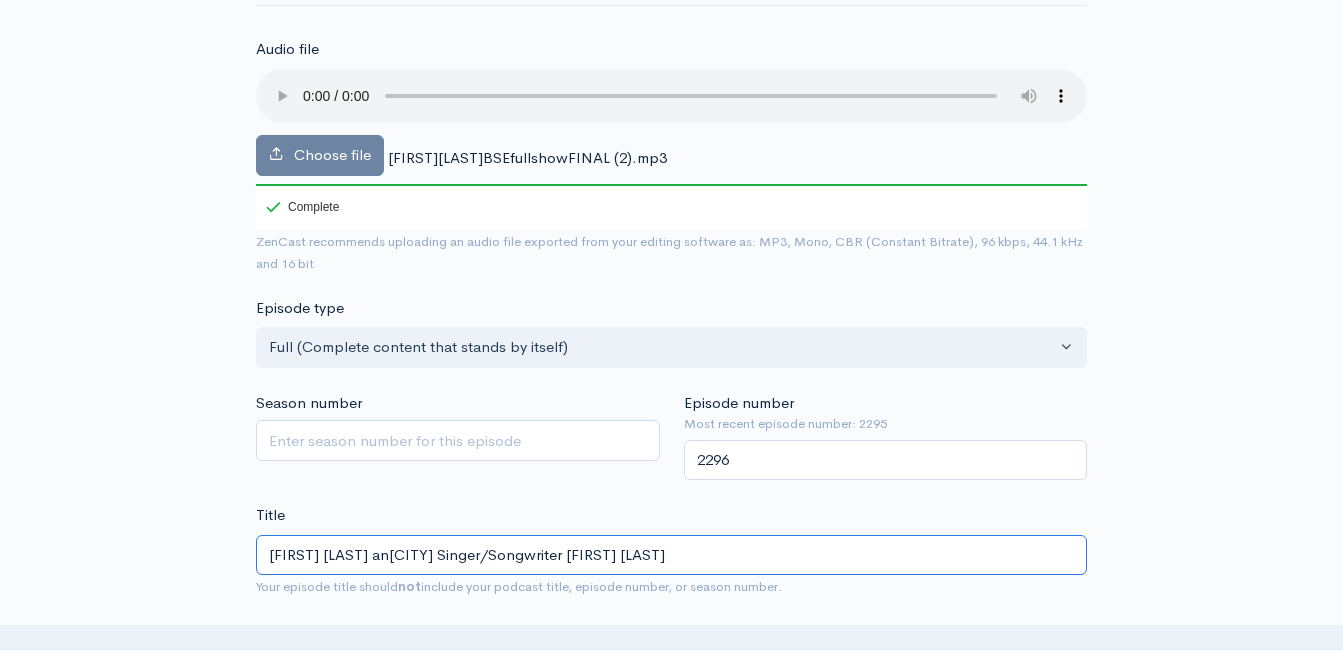 type on "stoneonair-with-bryan-stone-anchattanooga-singersongwriter-ryan-oyer" 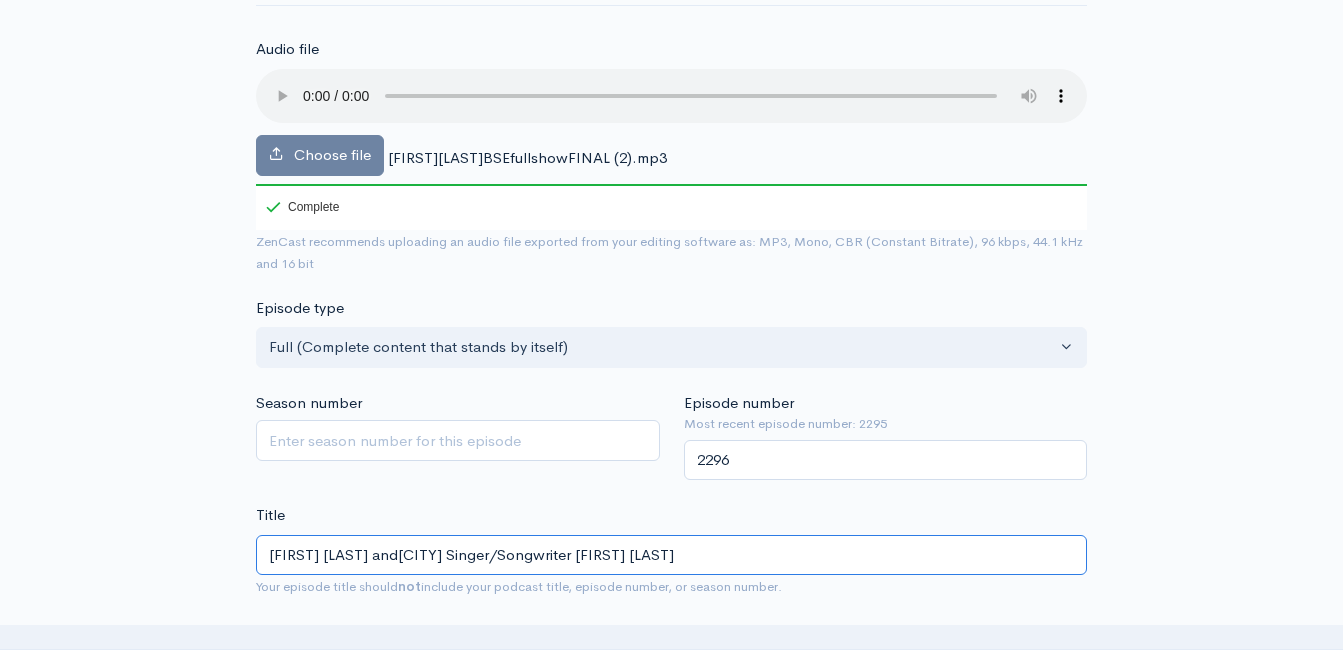 type on "stoneonair-with-bryan-stone-andchattanooga-singersongwriter-ryan-oyer" 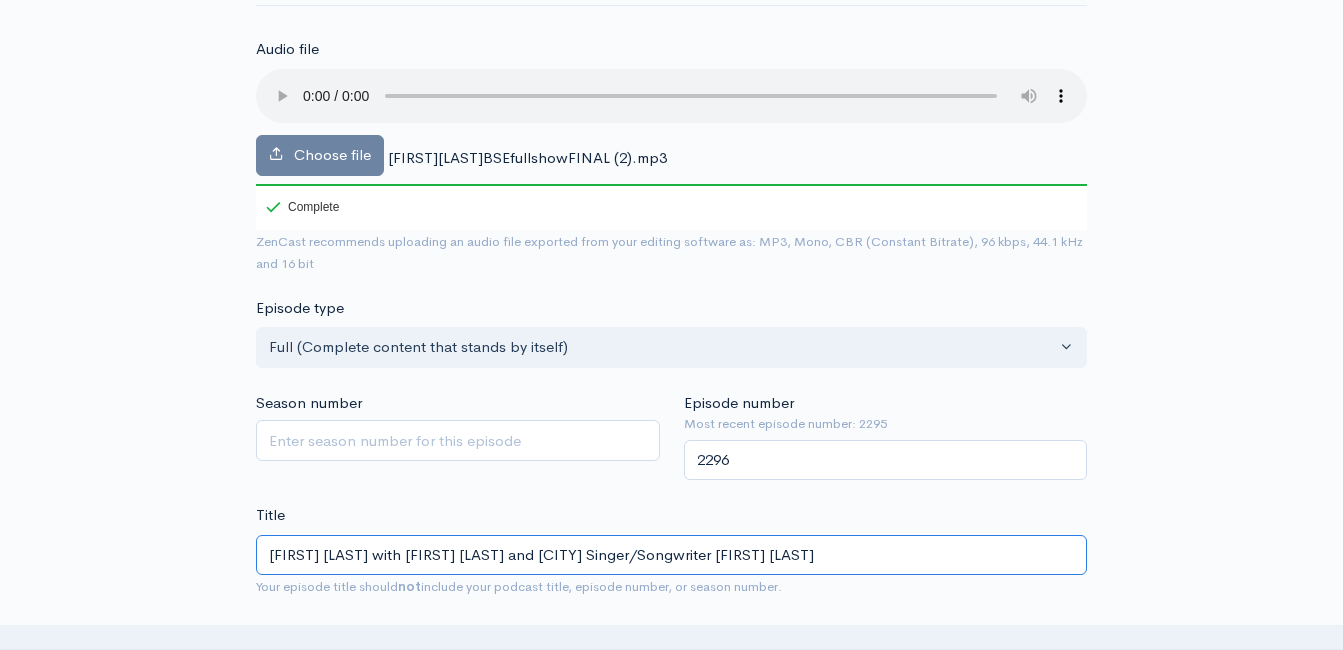 type on "stoneonair-with-bryan-stone-and-chattanooga-singersongwriter-ryan-oyer" 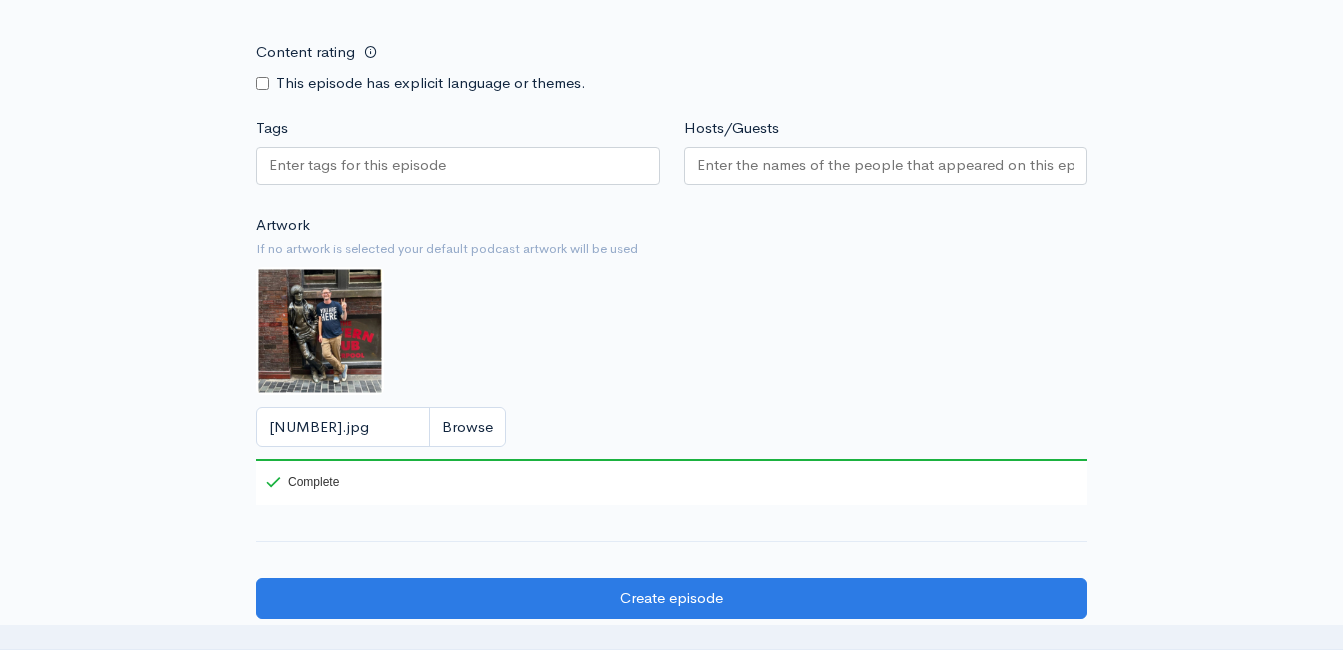 scroll, scrollTop: 2000, scrollLeft: 0, axis: vertical 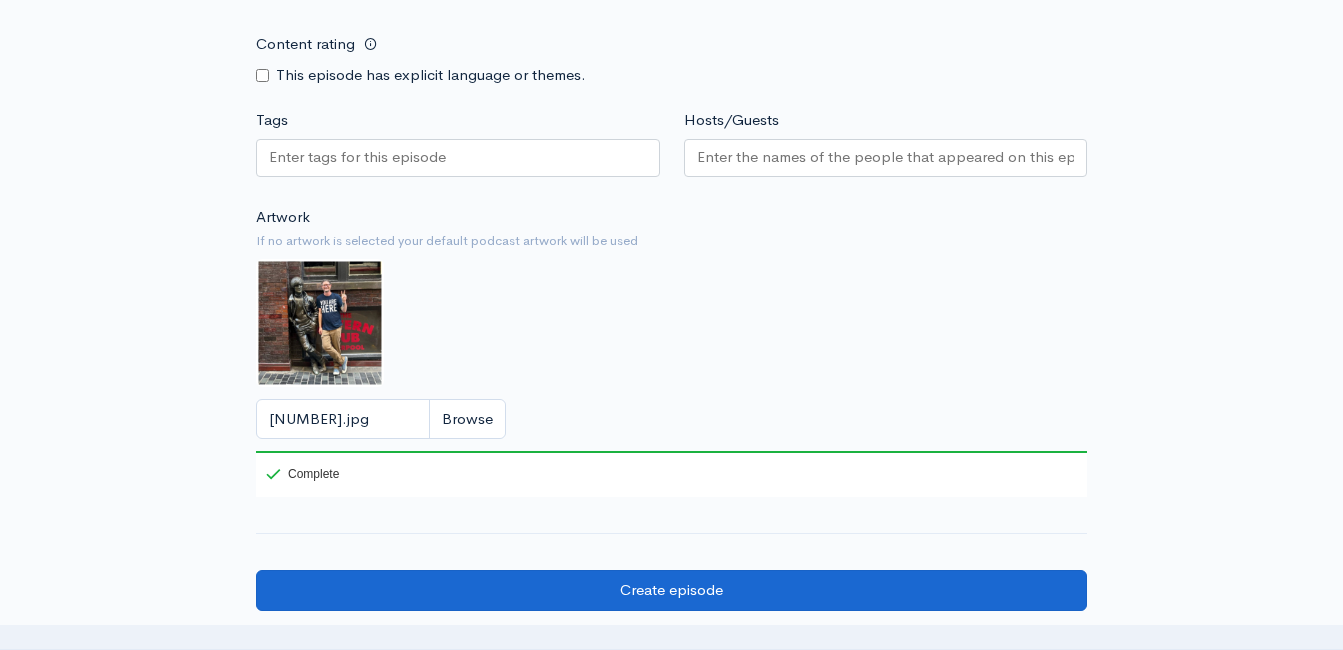 type on "StoneOnAir with Bryan Stone and Chattanooga Singer/Songwriter Ryan Oyer" 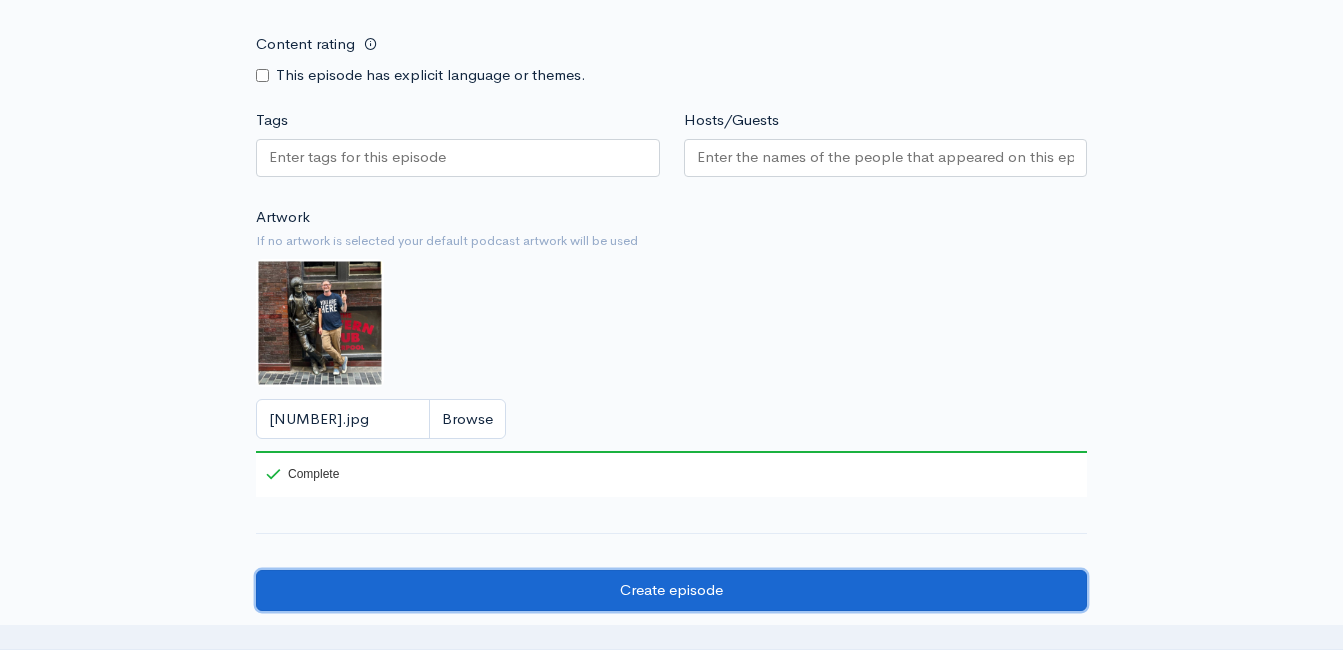 click on "Create episode" at bounding box center [671, 590] 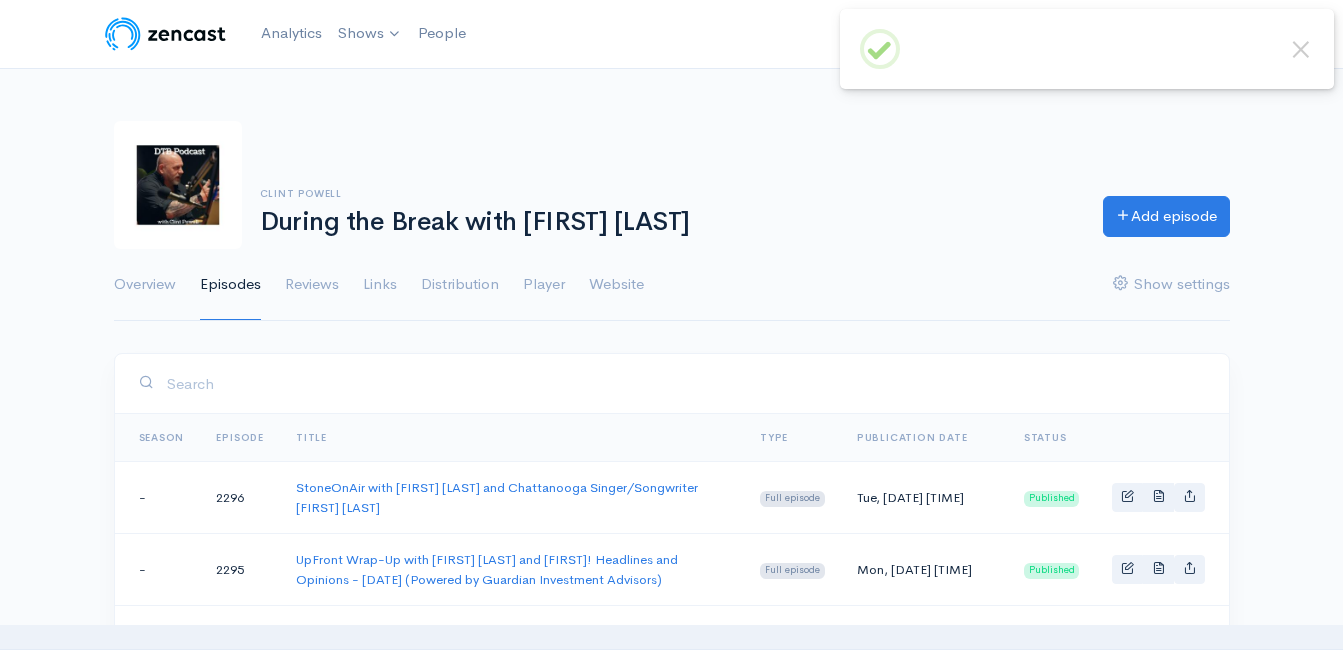 scroll, scrollTop: 0, scrollLeft: 0, axis: both 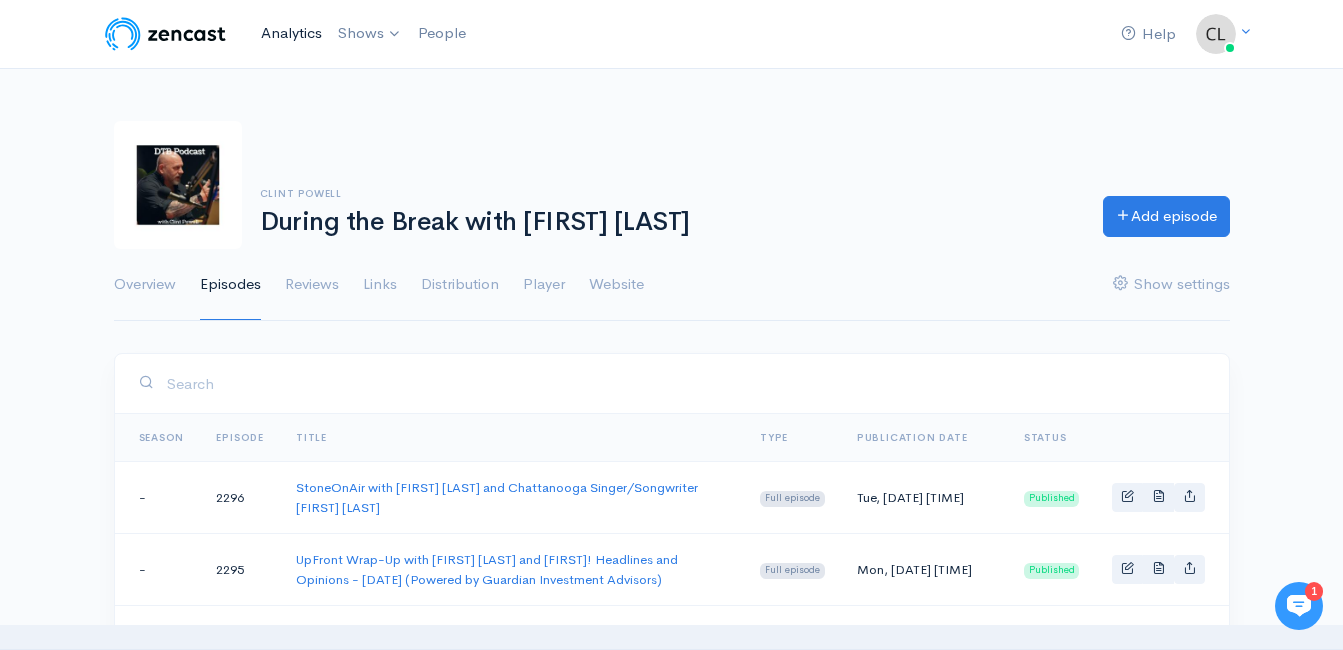 click on "Analytics" at bounding box center [291, 33] 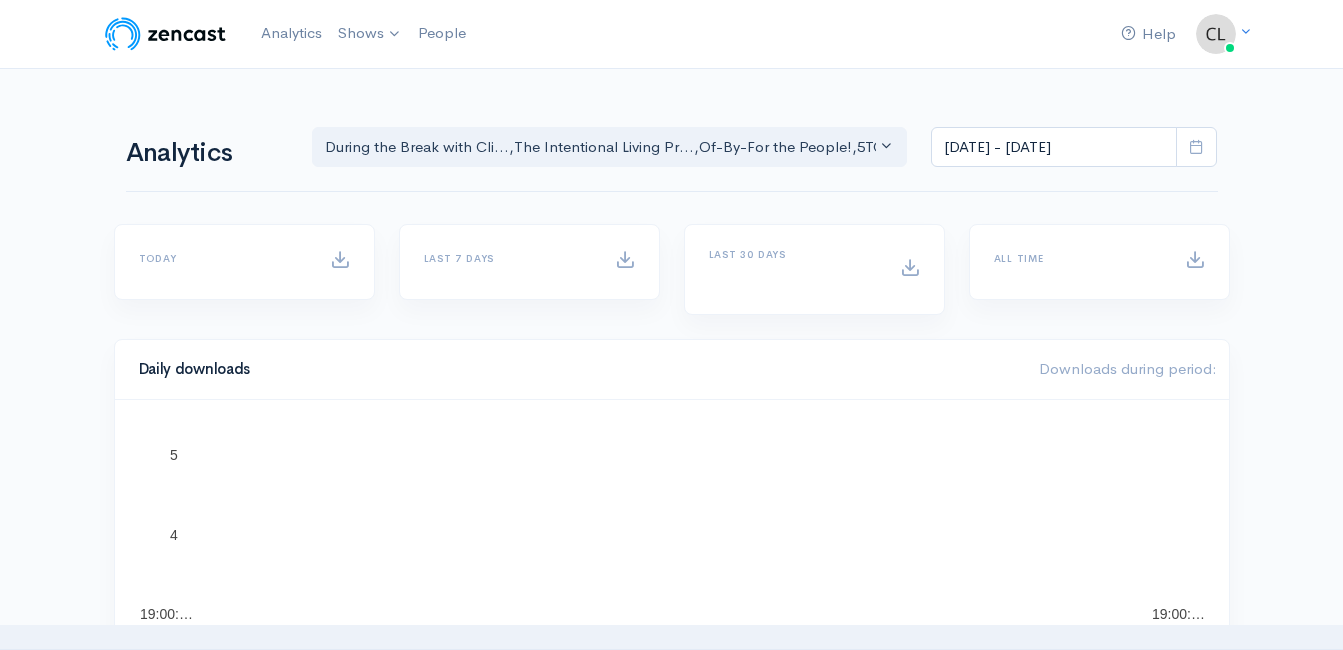 scroll, scrollTop: 0, scrollLeft: 0, axis: both 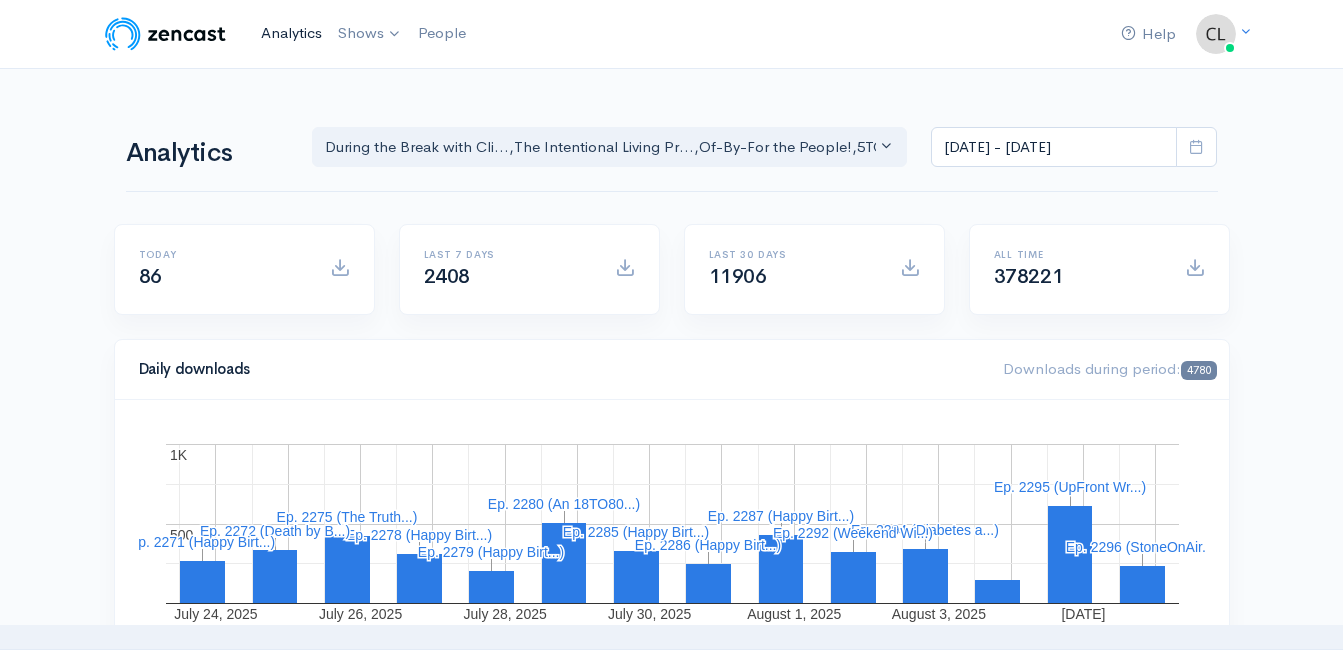 click on "Analytics" at bounding box center [291, 33] 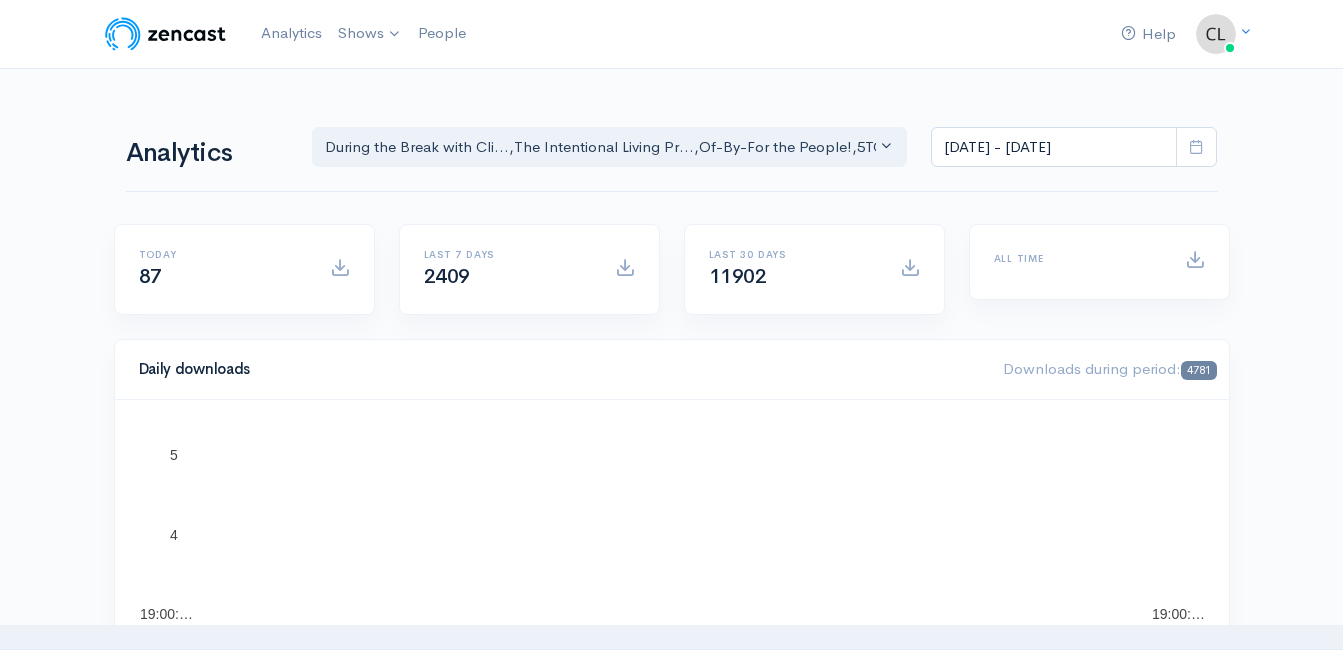 scroll, scrollTop: 0, scrollLeft: 0, axis: both 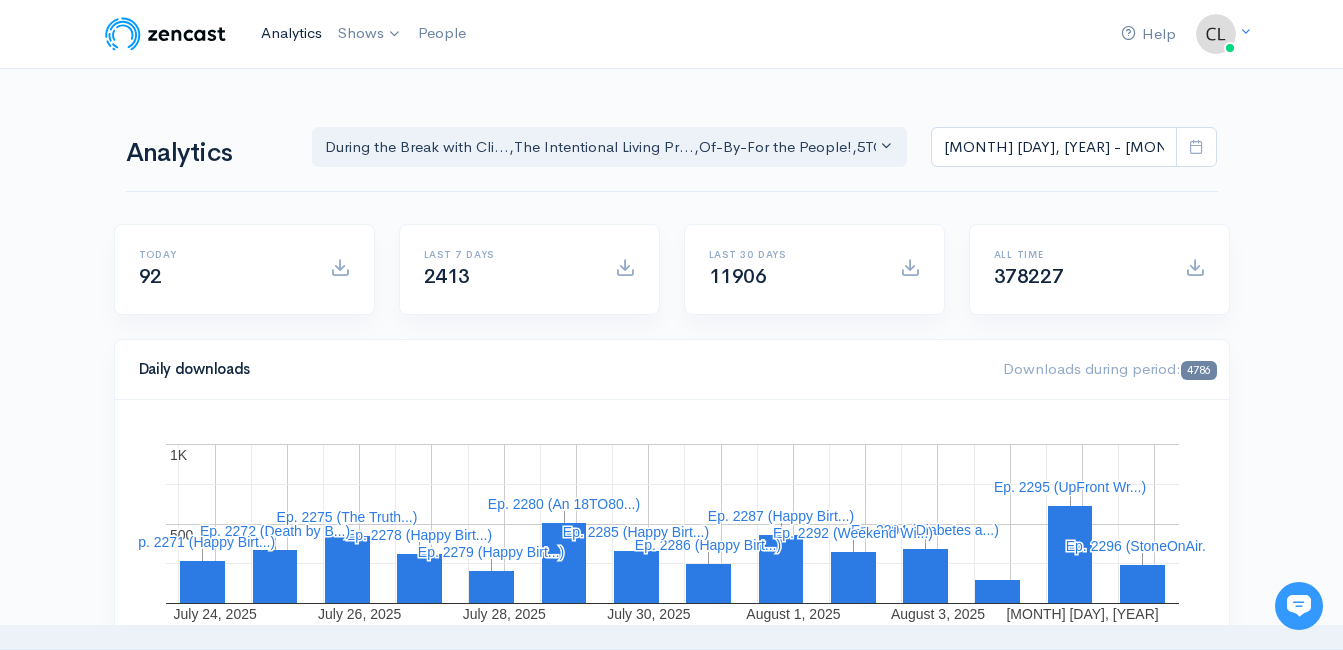 click on "Analytics" at bounding box center (291, 33) 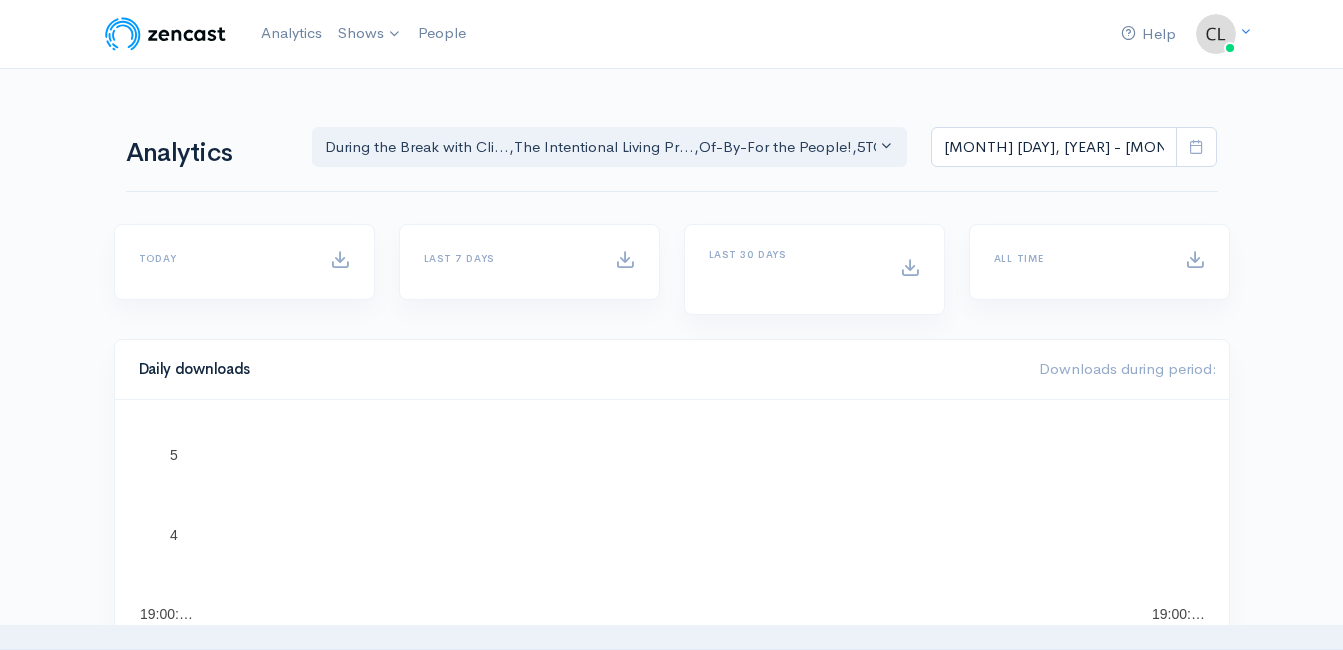 scroll, scrollTop: 0, scrollLeft: 0, axis: both 